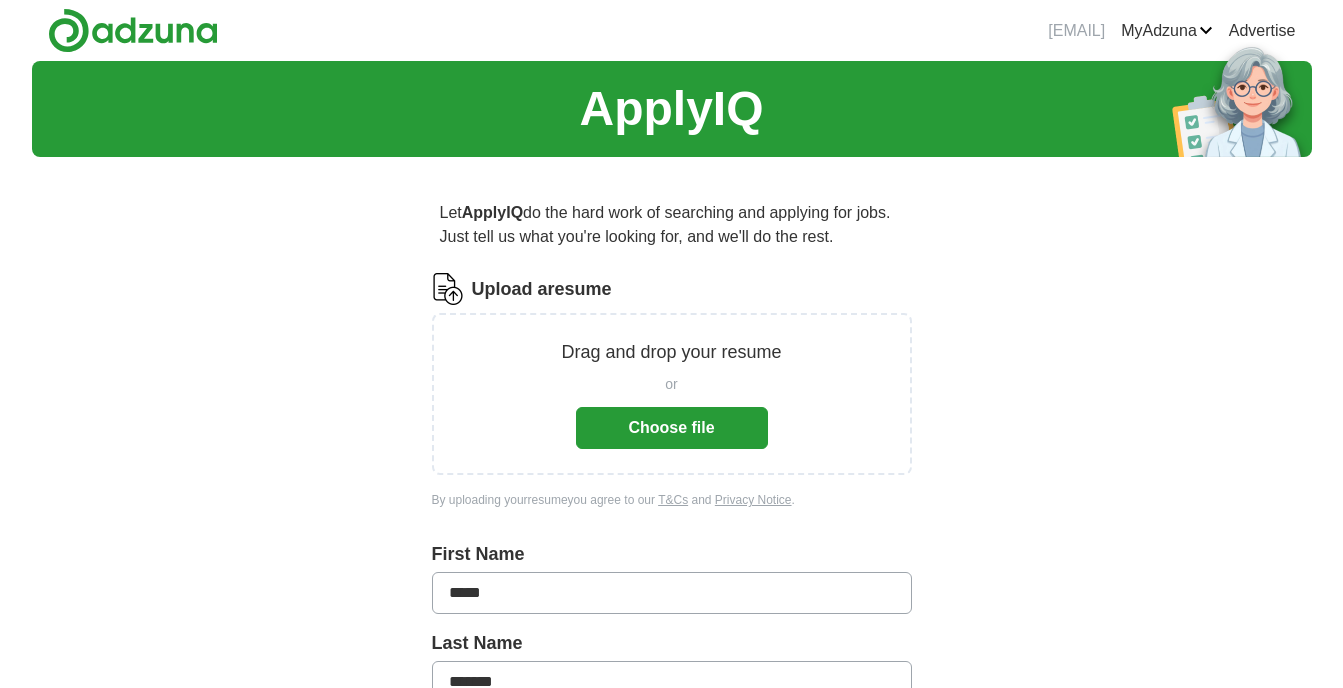 scroll, scrollTop: 0, scrollLeft: 0, axis: both 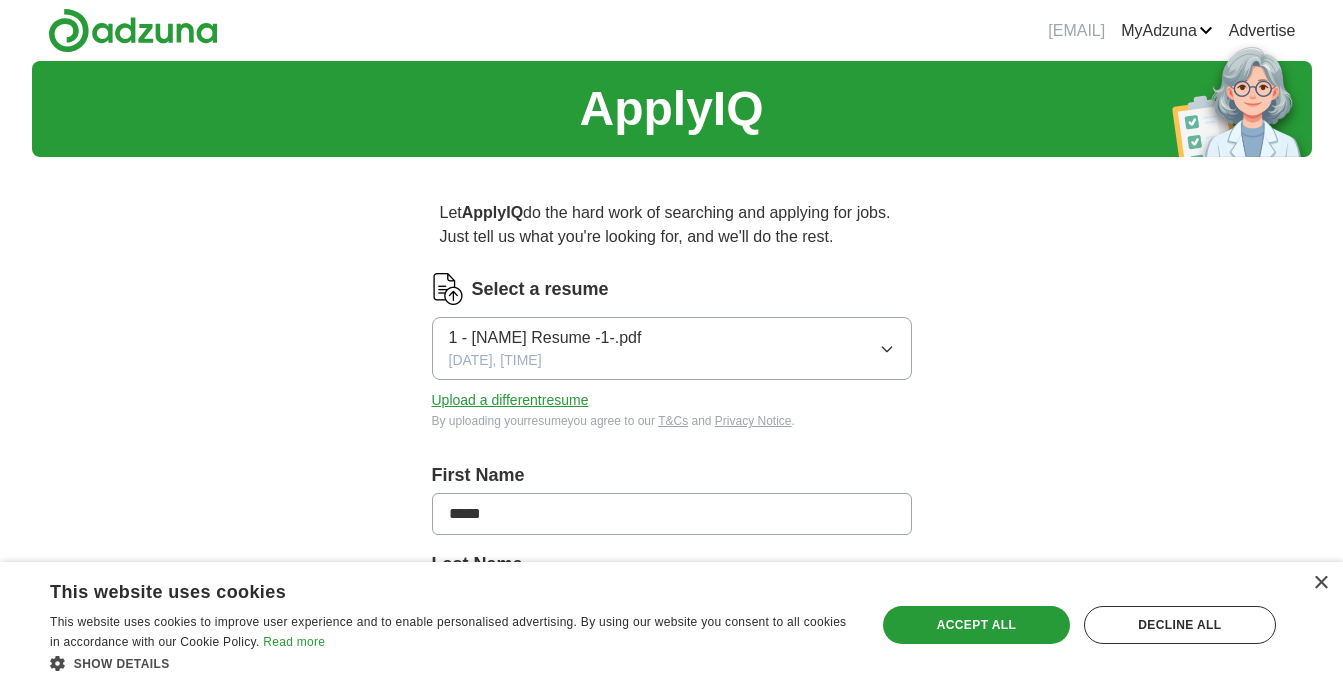 click on "×" at bounding box center (1315, 584) 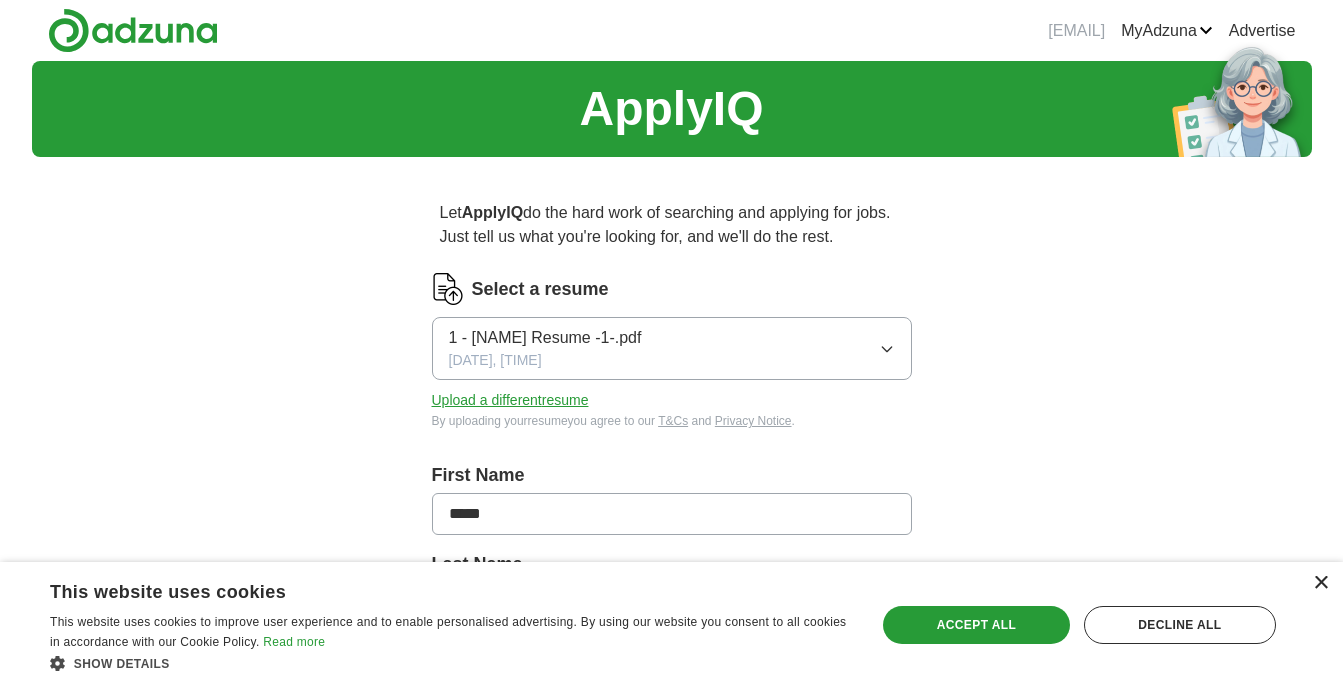 click on "×" at bounding box center [1320, 583] 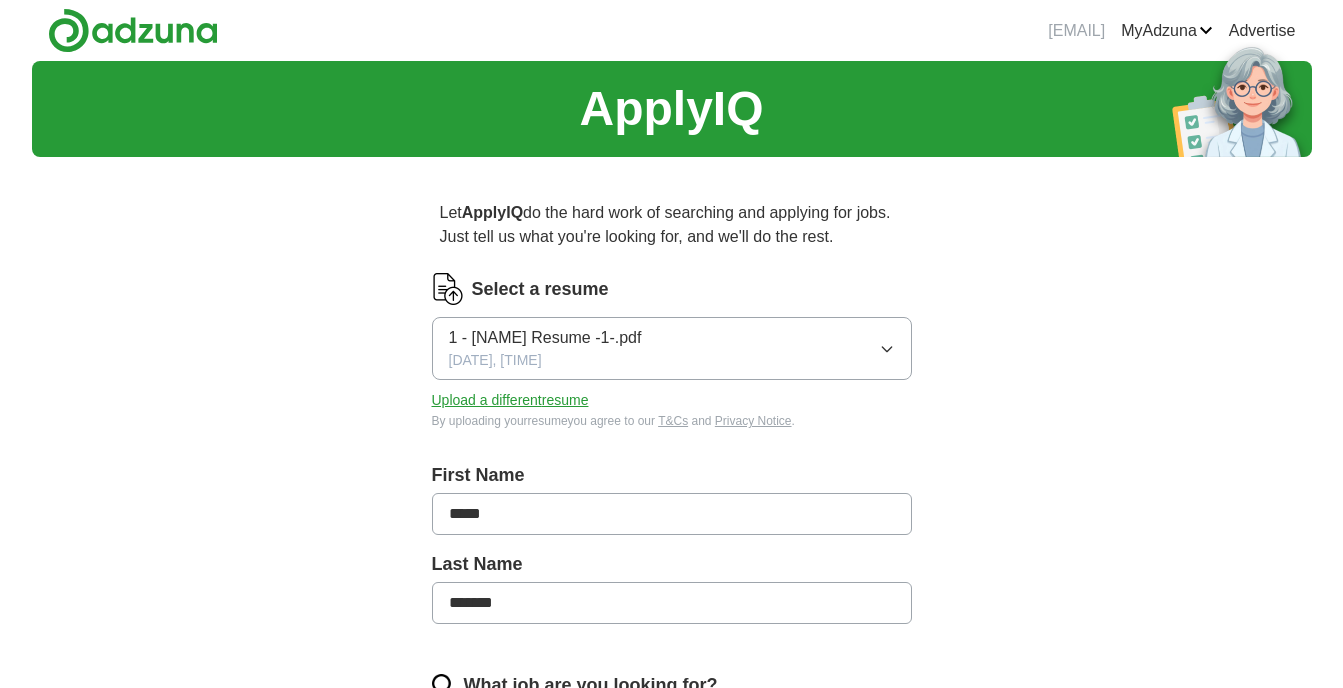 click on "ApplyIQ Let  ApplyIQ  do the hard work of searching and applying for jobs. Just tell us what you're looking for, and we'll do the rest. Select a resume 1 - [NAME] Resume -1-.pdf 08/07/2025, 12:18 Upload a different  resume By uploading your  resume  you agree to our   T&Cs   and   Privacy Notice . First Name ***** Last Name ******* What job are you looking for? Enter or select a minimum of 3 job titles (4-8 recommended) Site Manager + Facilities Manager + Maintenance Supervisor + Remodeling Contractor + HVAC Maintenance Supervisor + Construction Estimator + Bilingual Construction Manager + Construction Supervisor + Construction Project Manager + Maintenance Manager + Where do you want to work? 25 mile radius Advanced Start applying for jobs By registering, you consent to us applying to suitable jobs for you" at bounding box center [672, 830] 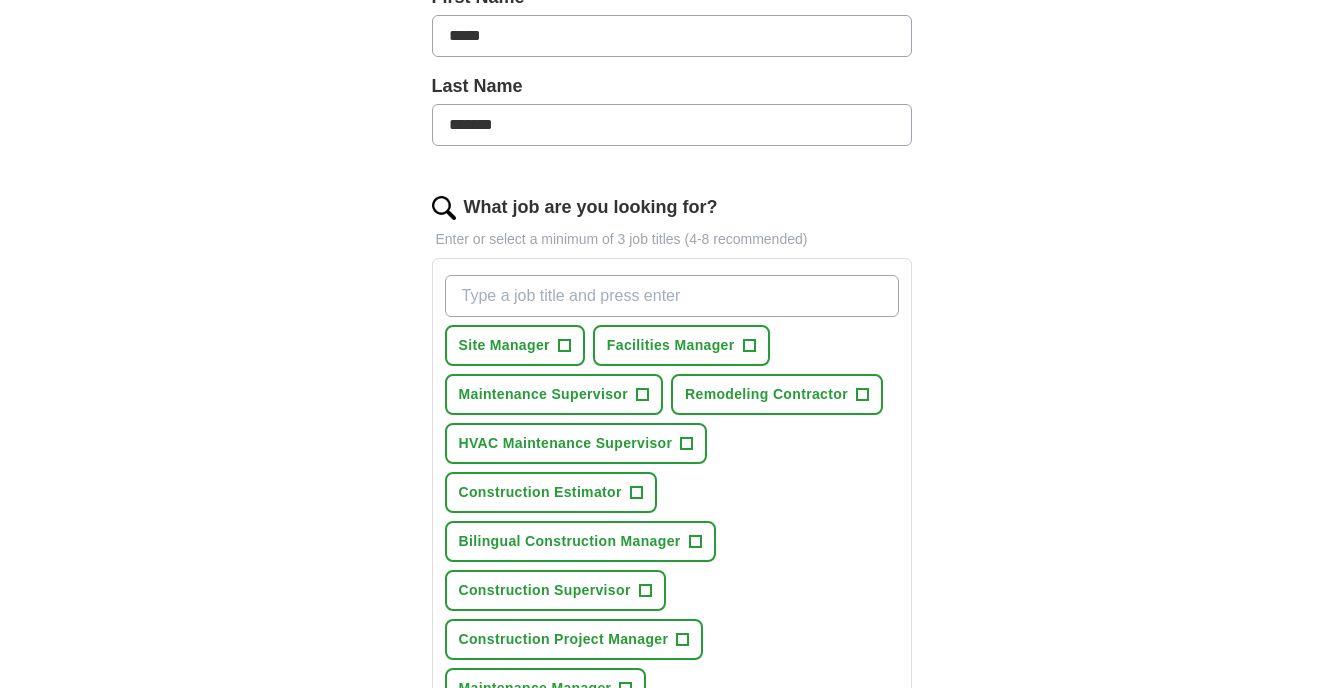scroll, scrollTop: 480, scrollLeft: 0, axis: vertical 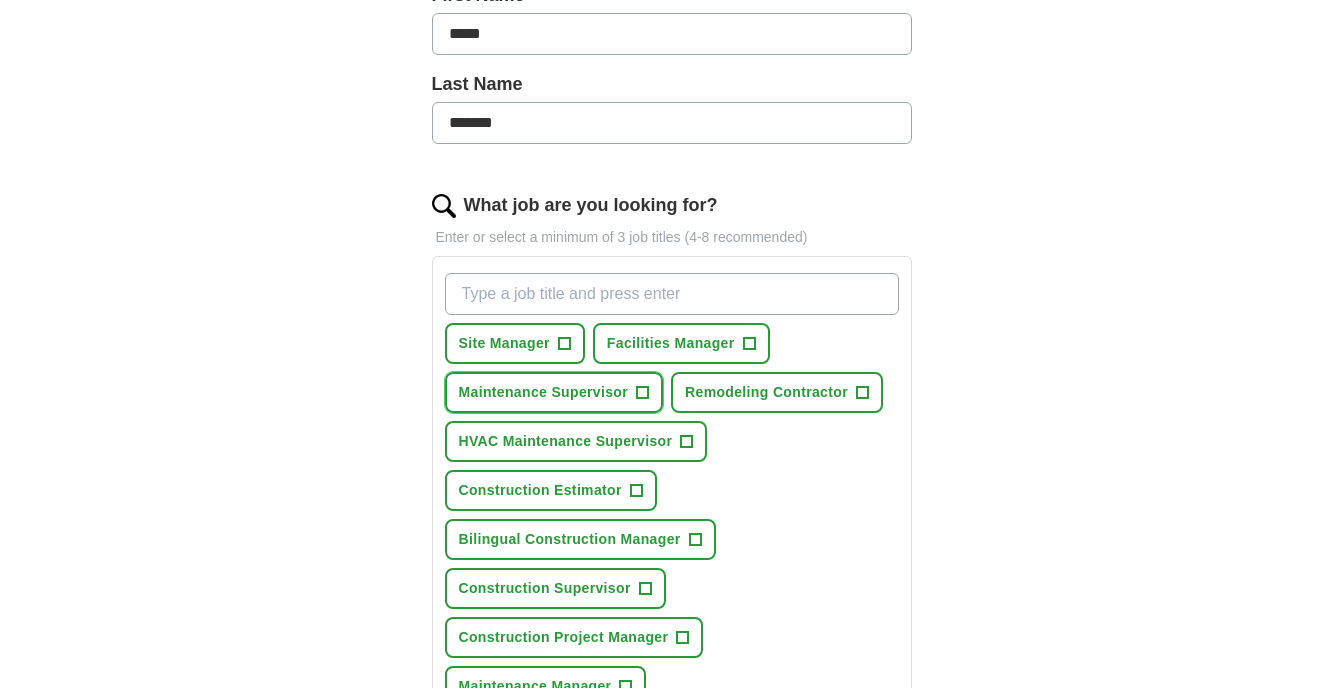 click on "Maintenance Supervisor" at bounding box center [544, 392] 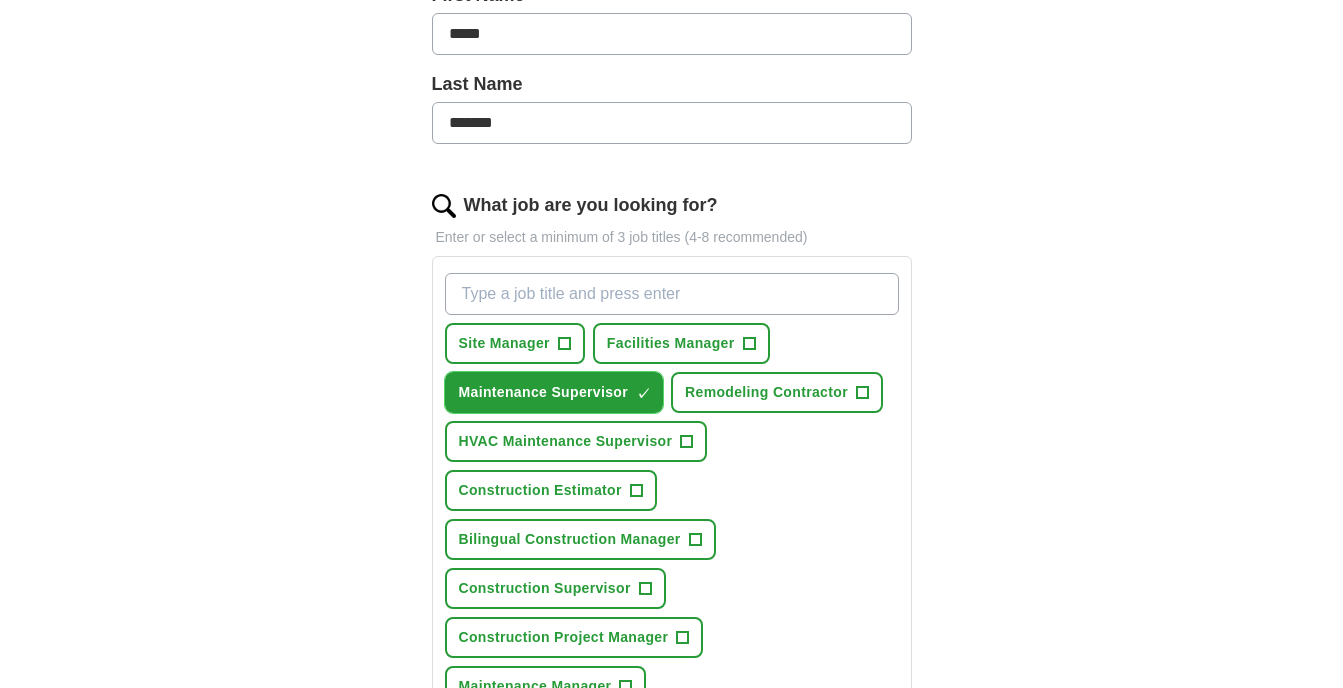 type 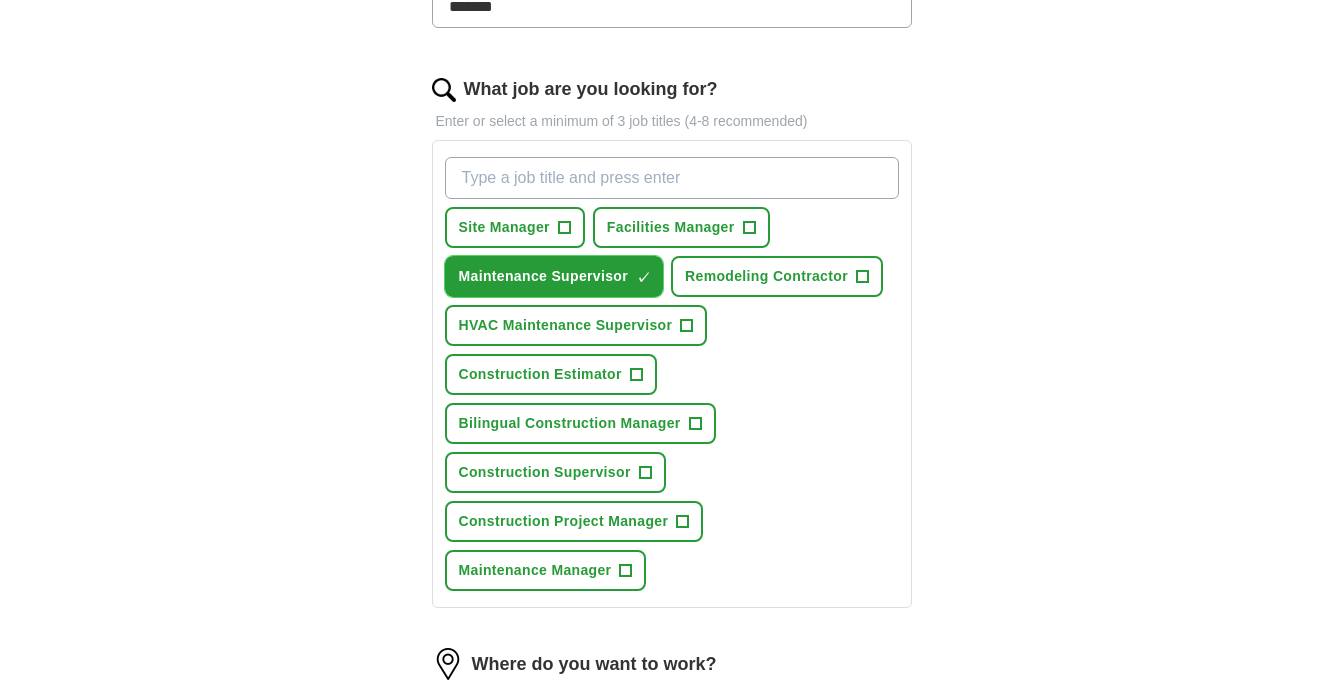 scroll, scrollTop: 600, scrollLeft: 0, axis: vertical 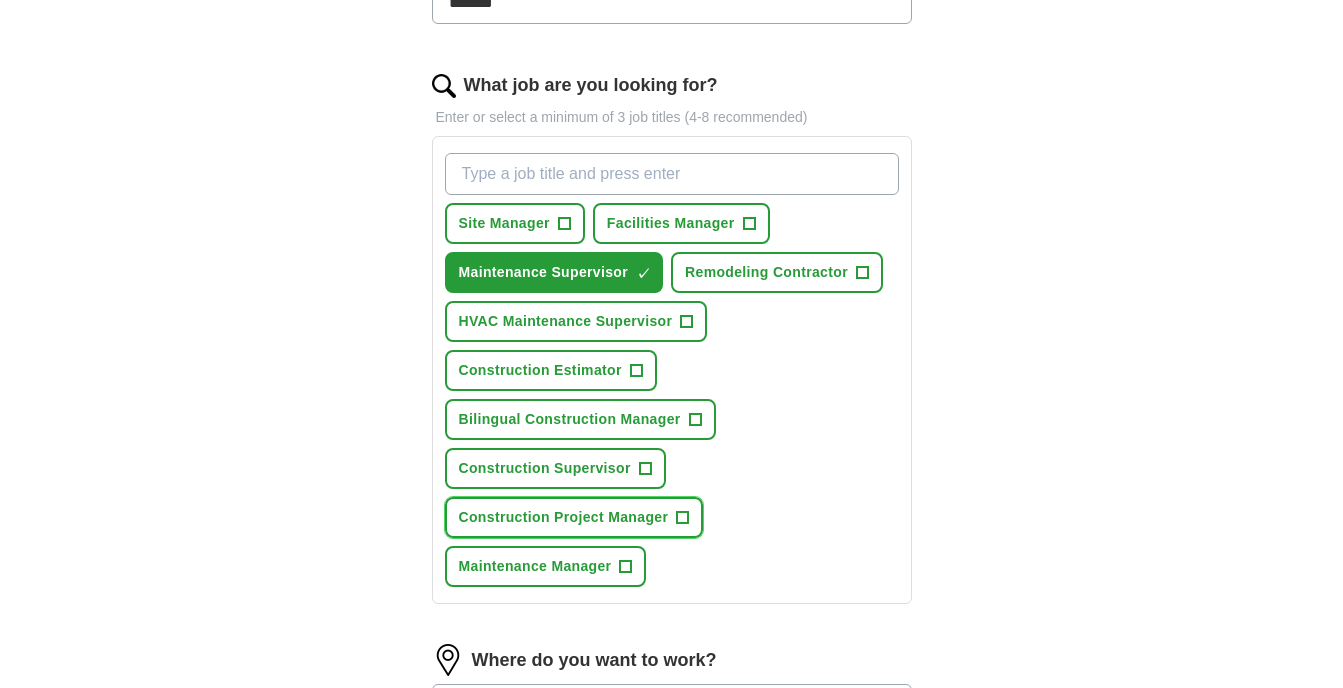 drag, startPoint x: 455, startPoint y: 521, endPoint x: 494, endPoint y: 566, distance: 59.548298 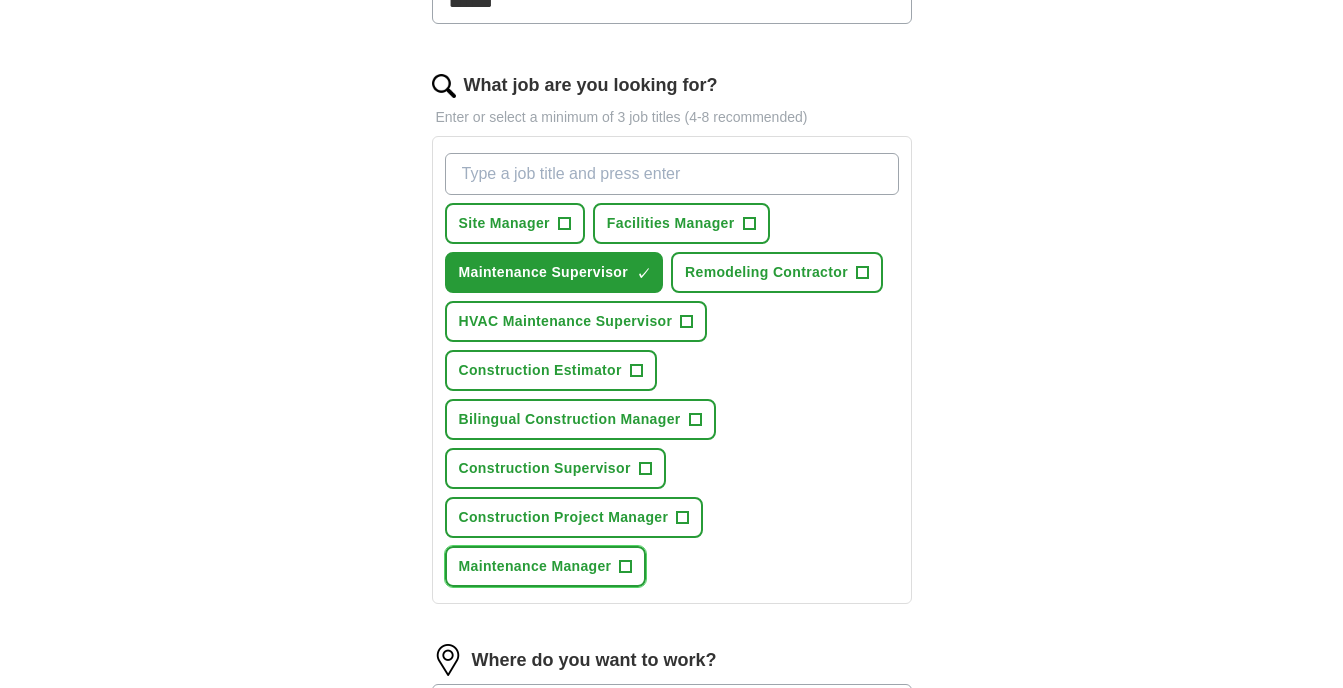 click on "Maintenance Manager" at bounding box center [535, 566] 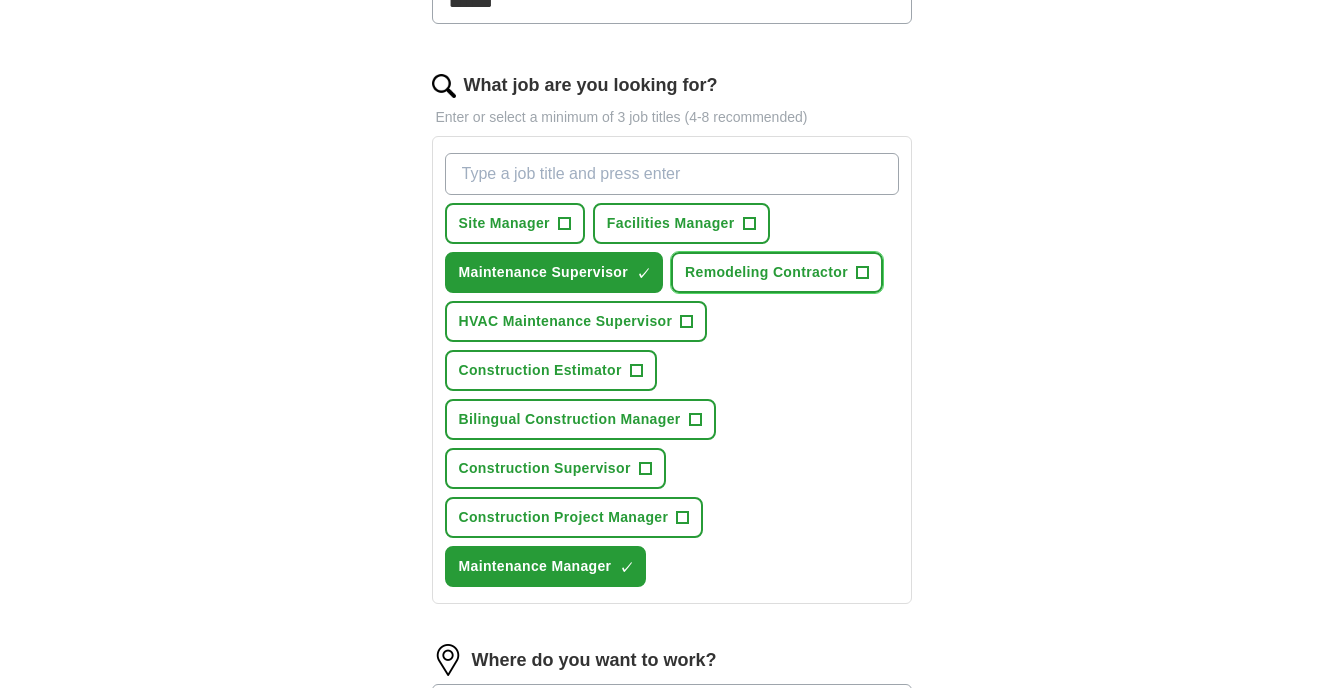 click on "Remodeling Contractor" at bounding box center (766, 272) 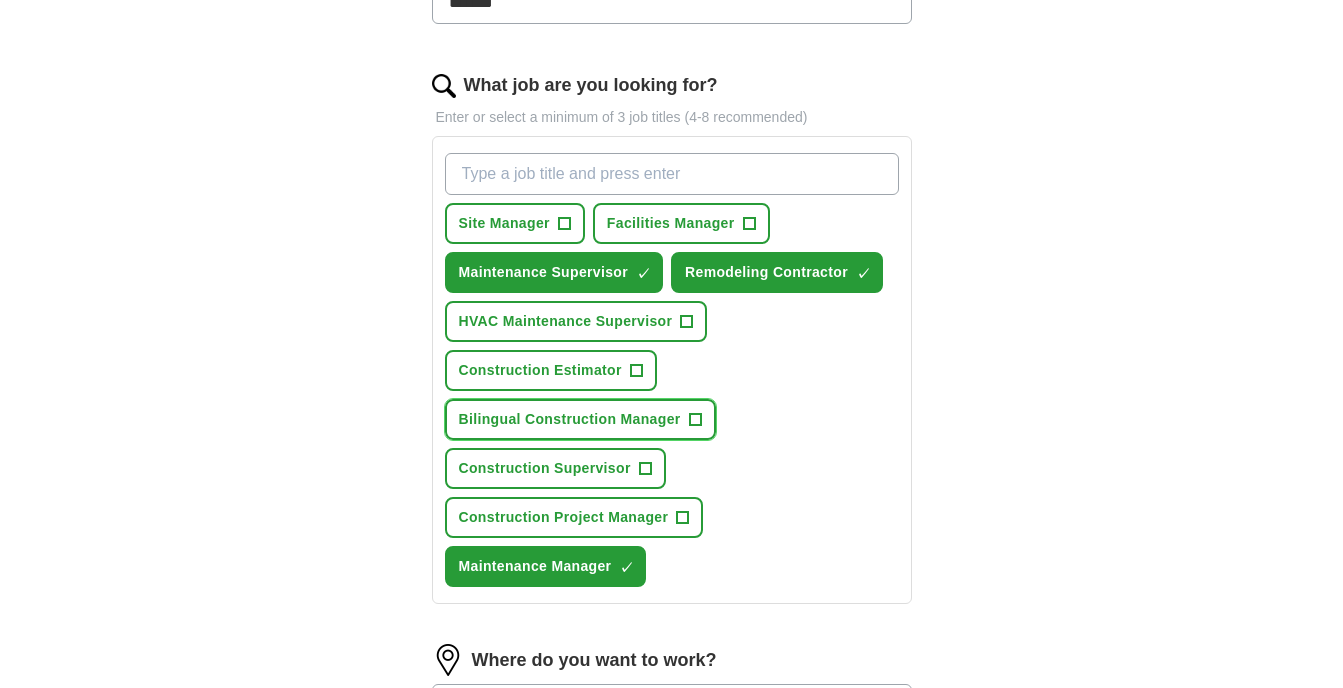 click on "Bilingual Construction Manager" at bounding box center (570, 419) 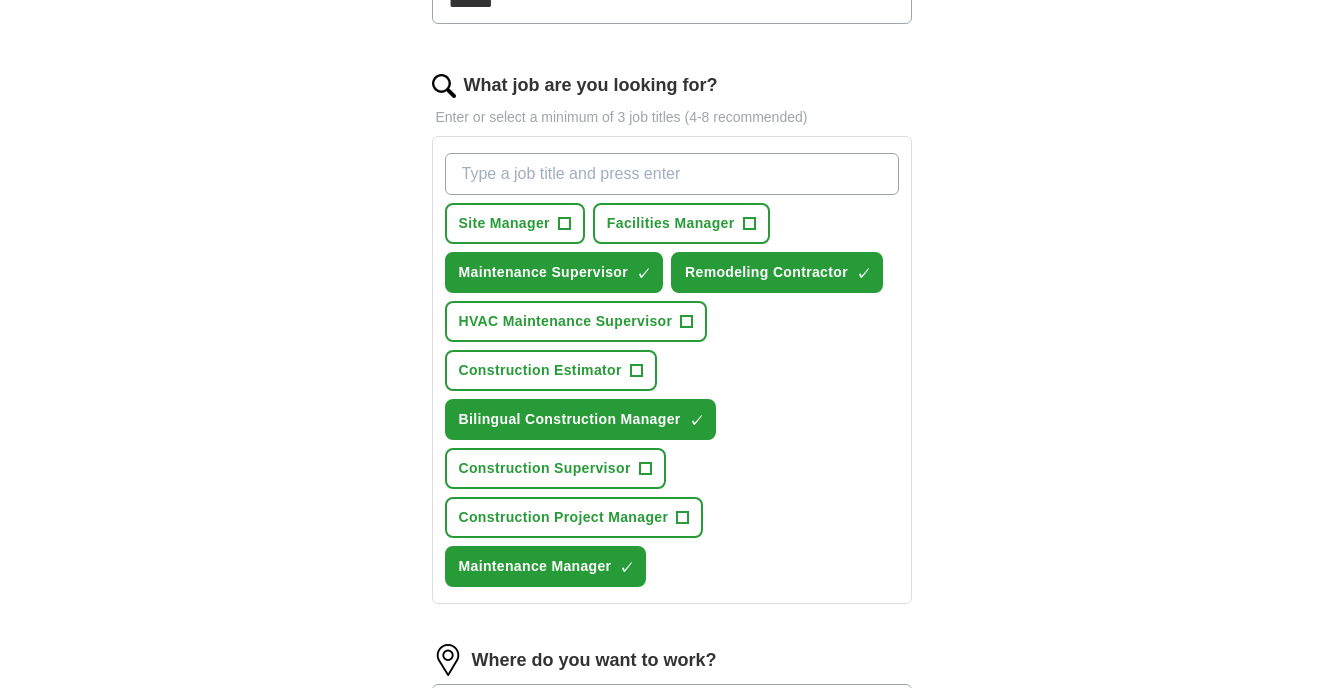 click on "ApplyIQ Let  ApplyIQ  do the hard work of searching and applying for jobs. Just tell us what you're looking for, and we'll do the rest. Select a resume 1 - [NAME] Resume -1-.pdf 08/07/2025, 12:18 Upload a different  resume By uploading your  resume  you agree to our   T&Cs   and   Privacy Notice . First Name ***** Last Name ******* What job are you looking for? Enter or select a minimum of 3 job titles (4-8 recommended) Site Manager + Facilities Manager + Maintenance Supervisor ✓ × Remodeling Contractor ✓ × HVAC Maintenance Supervisor + Construction Estimator + Bilingual Construction Manager ✓ × Construction Supervisor + Construction Project Manager + Maintenance Manager ✓ × Where do you want to work? 25 mile radius Advanced Start applying for jobs By registering, you consent to us applying to suitable jobs for you" at bounding box center (672, 230) 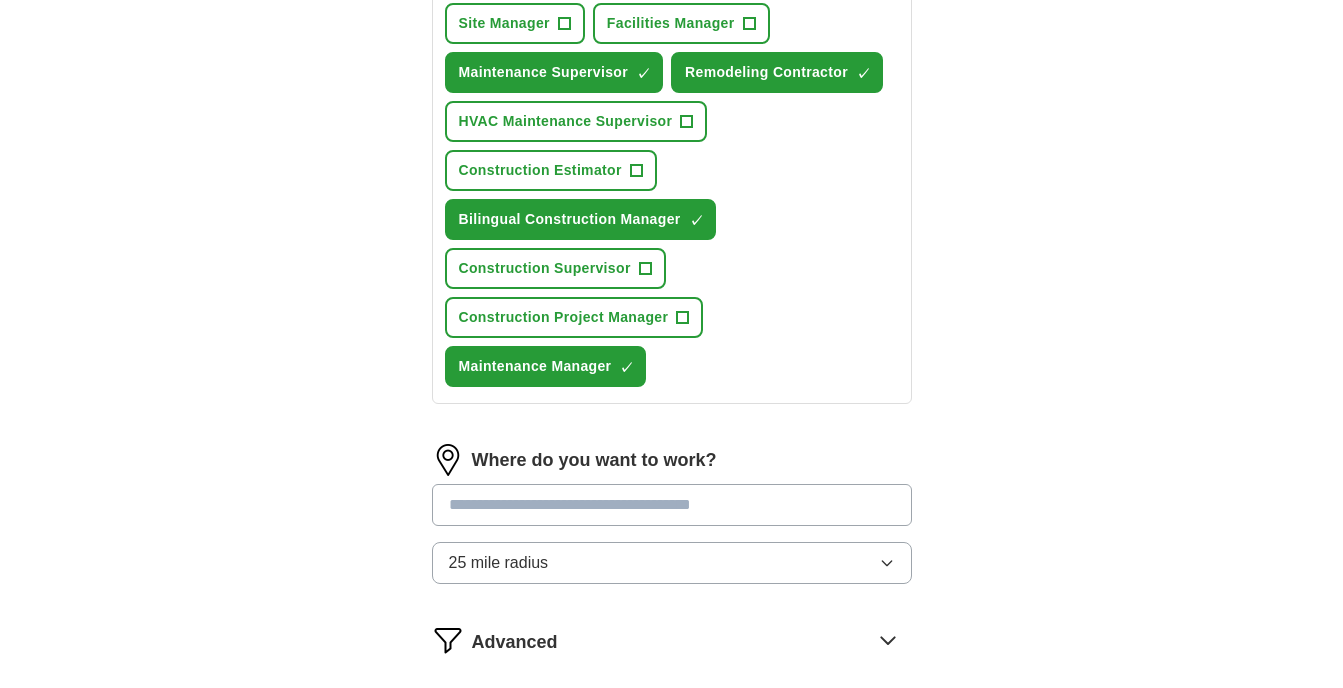 scroll, scrollTop: 840, scrollLeft: 0, axis: vertical 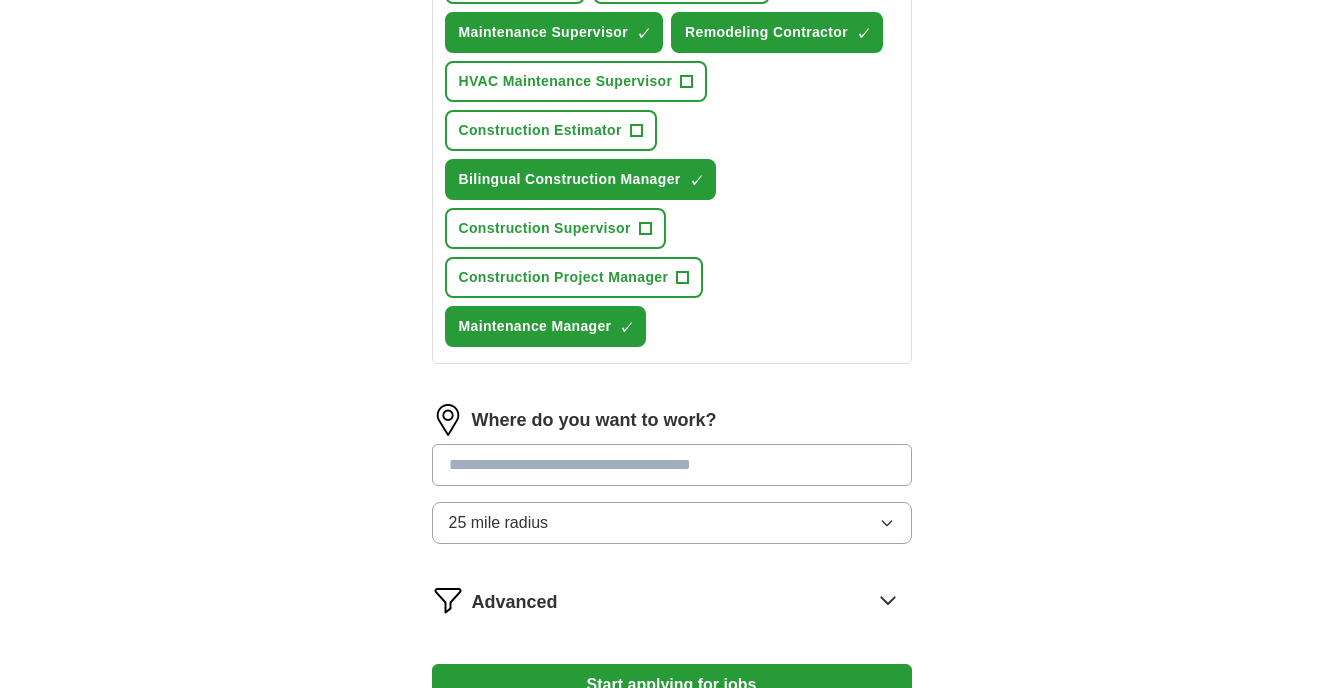 click at bounding box center (672, 465) 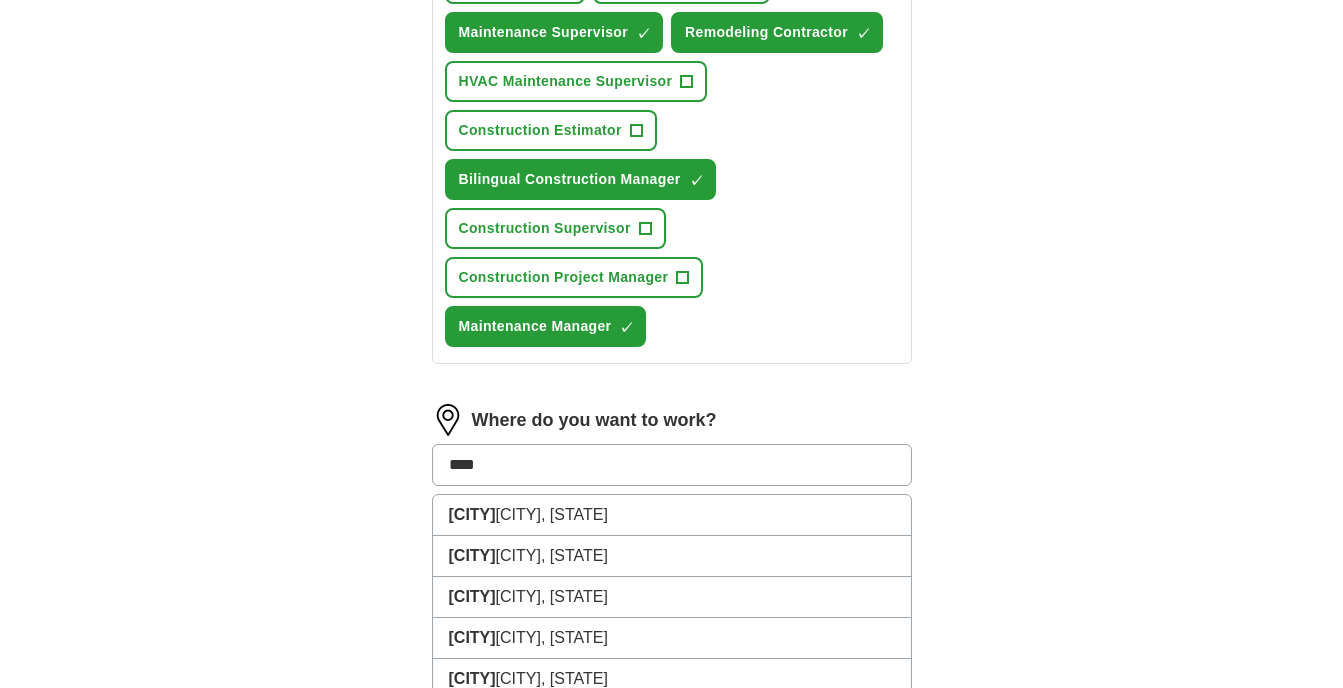 type on "*****" 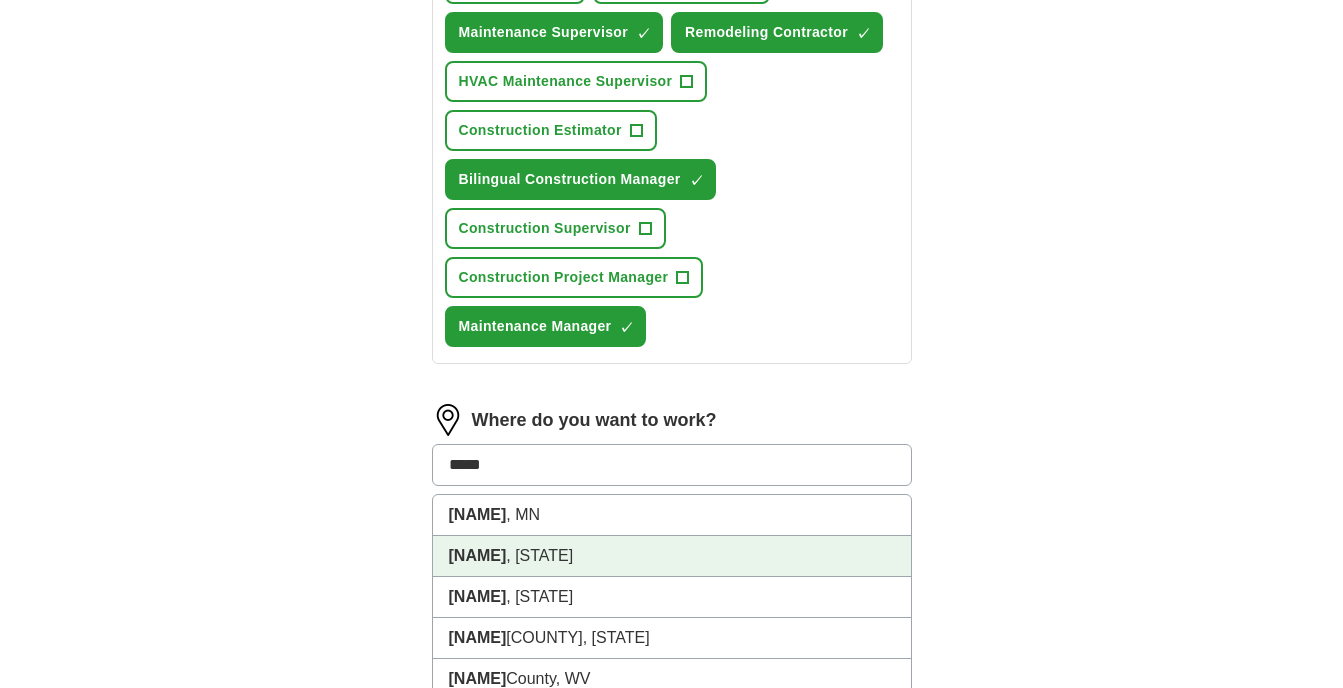 click on "[NAME], [STATE]" at bounding box center (672, 556) 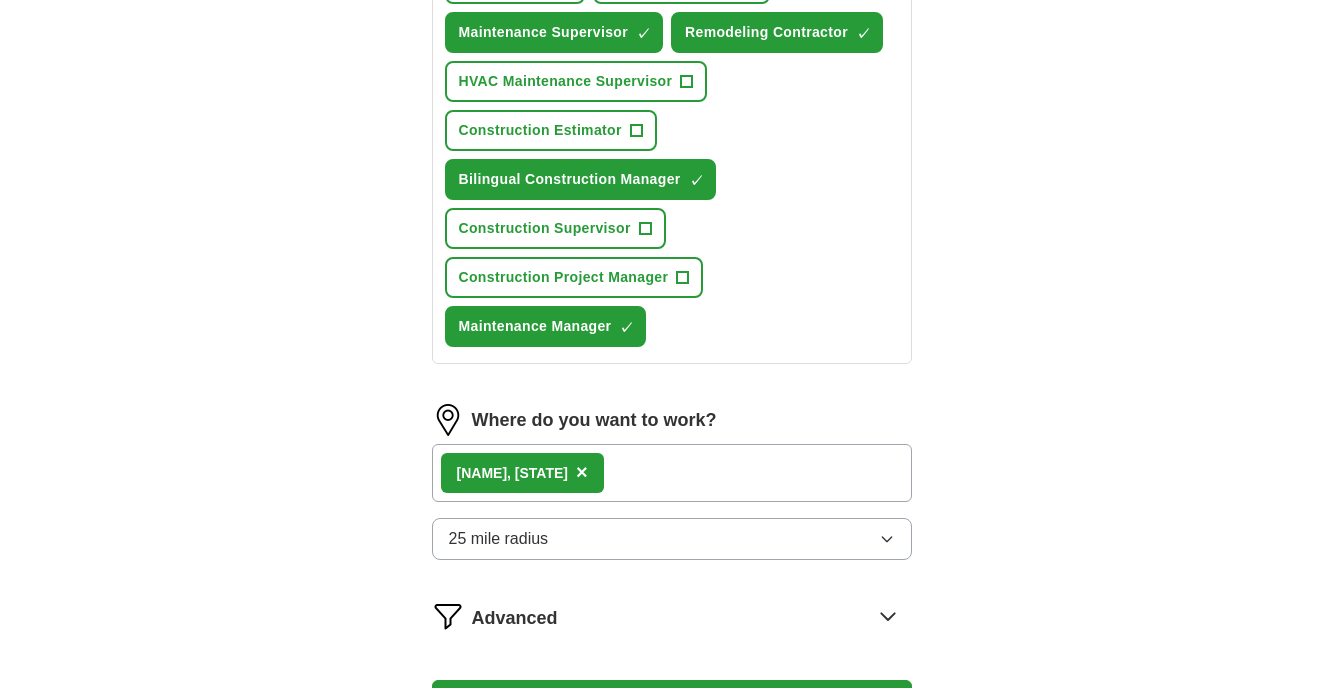 click on "ApplyIQ Let  ApplyIQ  do the hard work of searching and applying for jobs. Just tell us what you're looking for, and we'll do the rest. Select a resume 1 - [NAME] Resume -1-.pdf 08/07/2025, 12:18 Upload a different  resume By uploading your  resume  you agree to our   T&Cs   and   Privacy Notice . First Name ***** Last Name ******* What job are you looking for? Enter or select a minimum of 3 job titles (4-8 recommended) Site Manager + Facilities Manager + Maintenance Supervisor ✓ × Remodeling Contractor ✓ × HVAC Maintenance Supervisor + Construction Estimator + Bilingual Construction Manager ✓ × Construction Supervisor + Construction Project Manager + Maintenance Manager ✓ × Where do you want to work? [NAME], [STATE] × 25 mile radius Advanced Start applying for jobs By registering, you consent to us applying to suitable jobs for you" at bounding box center (672, -2) 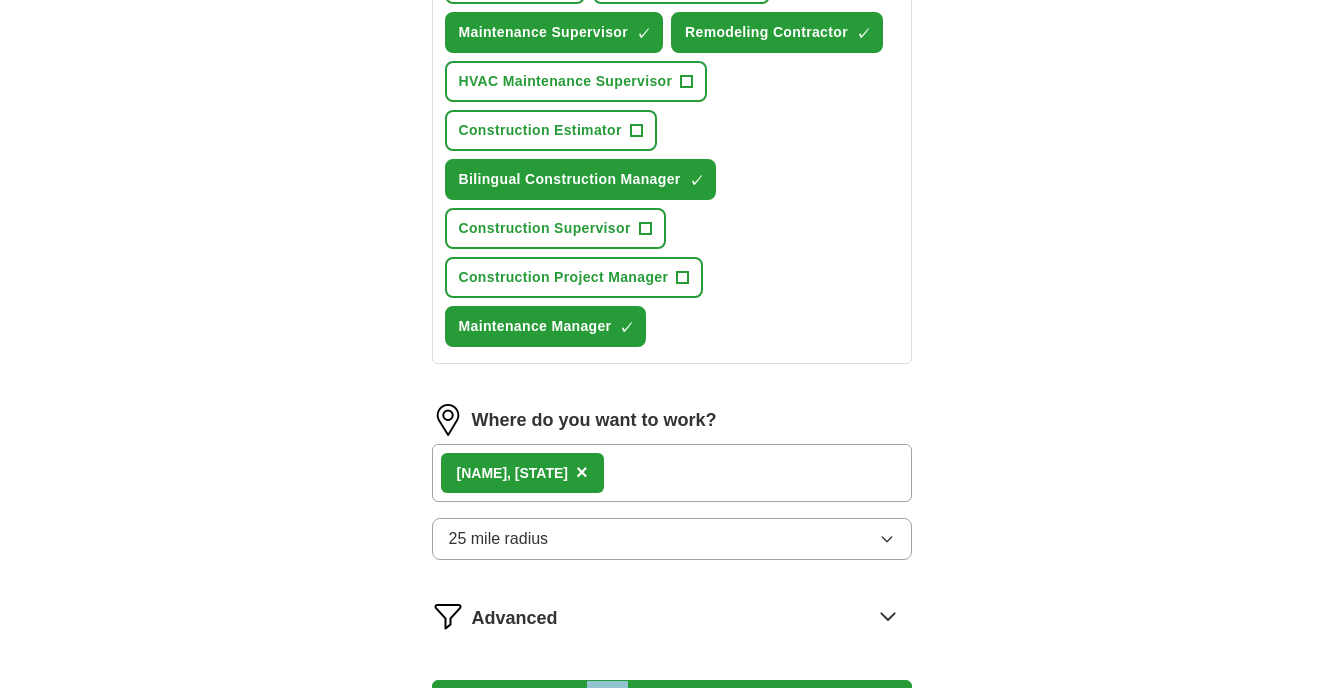 click on "ApplyIQ Let  ApplyIQ  do the hard work of searching and applying for jobs. Just tell us what you're looking for, and we'll do the rest. Select a resume 1 - [NAME] Resume -1-.pdf 08/07/2025, 12:18 Upload a different  resume By uploading your  resume  you agree to our   T&Cs   and   Privacy Notice . First Name ***** Last Name ******* What job are you looking for? Enter or select a minimum of 3 job titles (4-8 recommended) Site Manager + Facilities Manager + Maintenance Supervisor ✓ × Remodeling Contractor ✓ × HVAC Maintenance Supervisor + Construction Estimator + Bilingual Construction Manager ✓ × Construction Supervisor + Construction Project Manager + Maintenance Manager ✓ × Where do you want to work? [NAME], [STATE] × 25 mile radius Advanced Start applying for jobs By registering, you consent to us applying to suitable jobs for you" at bounding box center (672, -2) 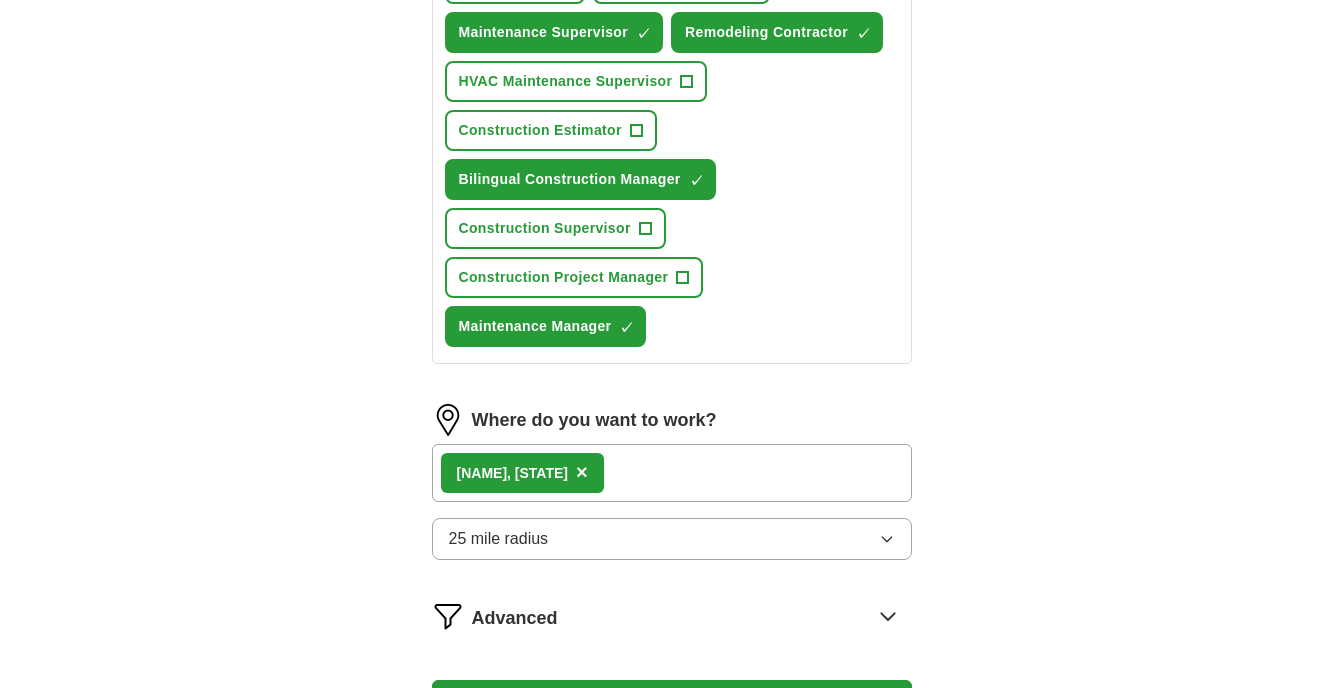 drag, startPoint x: 1067, startPoint y: 577, endPoint x: 1005, endPoint y: 598, distance: 65.459915 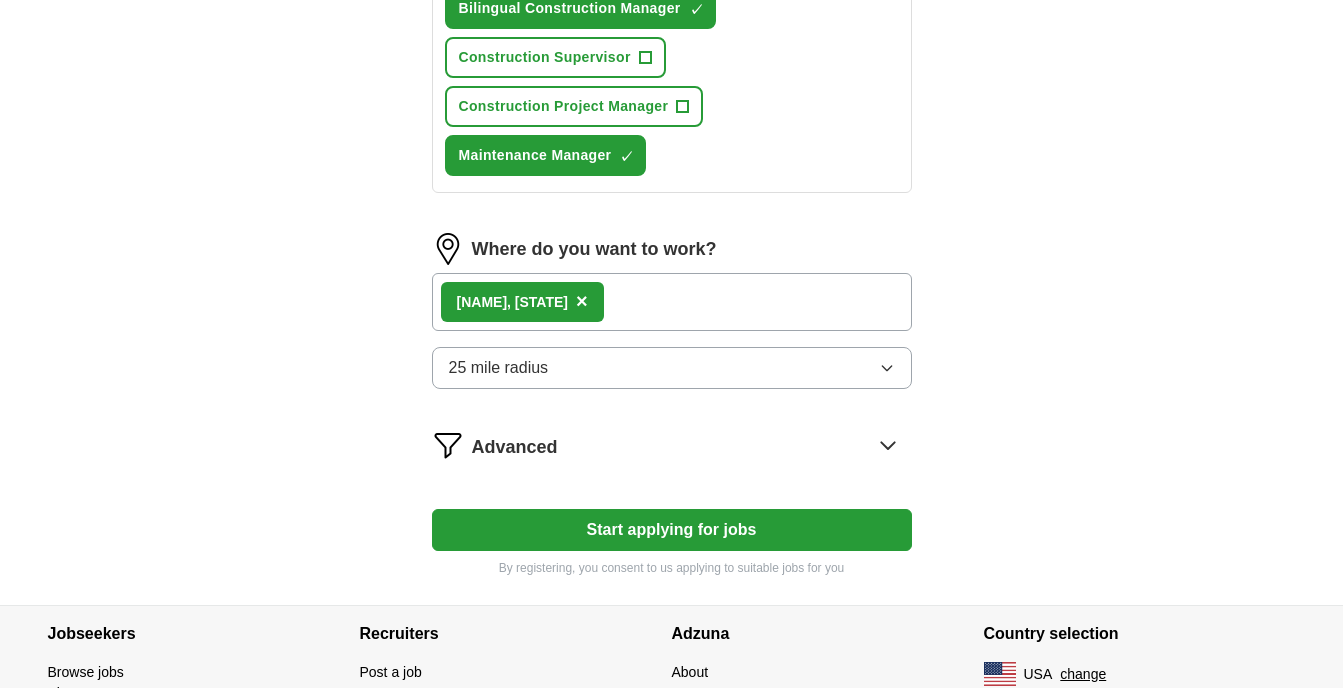 scroll, scrollTop: 1040, scrollLeft: 0, axis: vertical 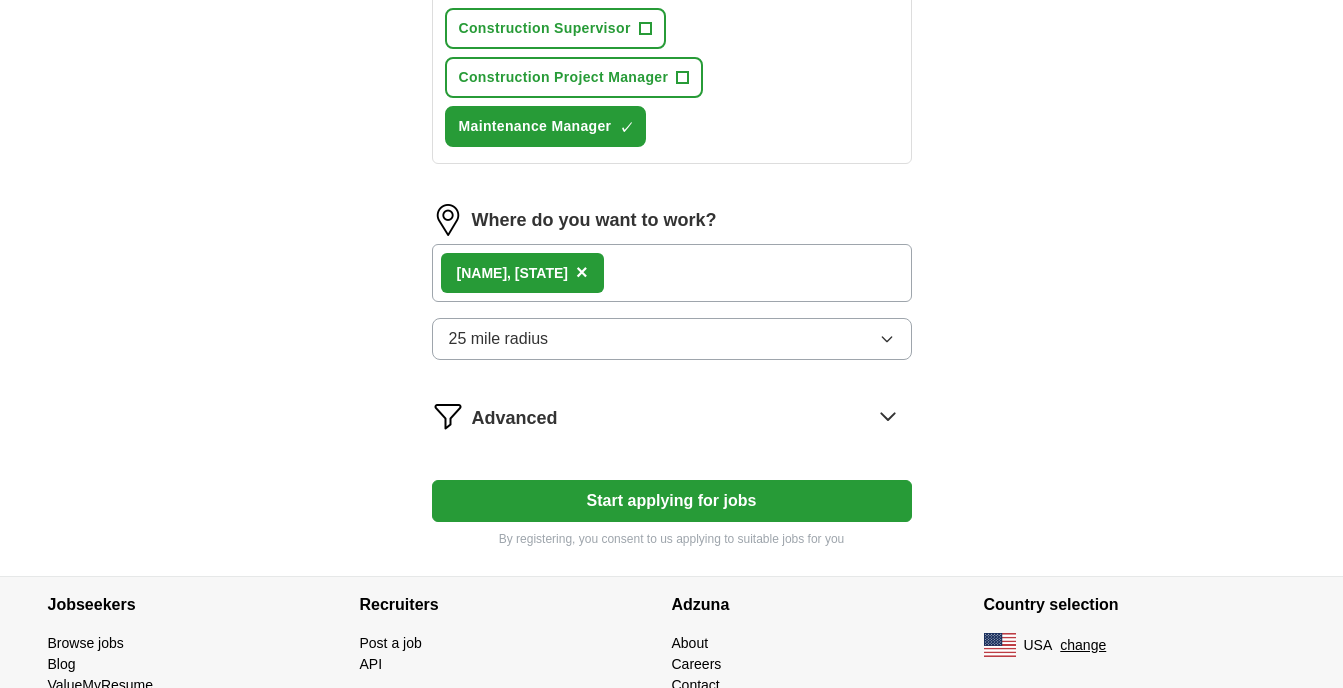 click on "Start applying for jobs" at bounding box center (672, 501) 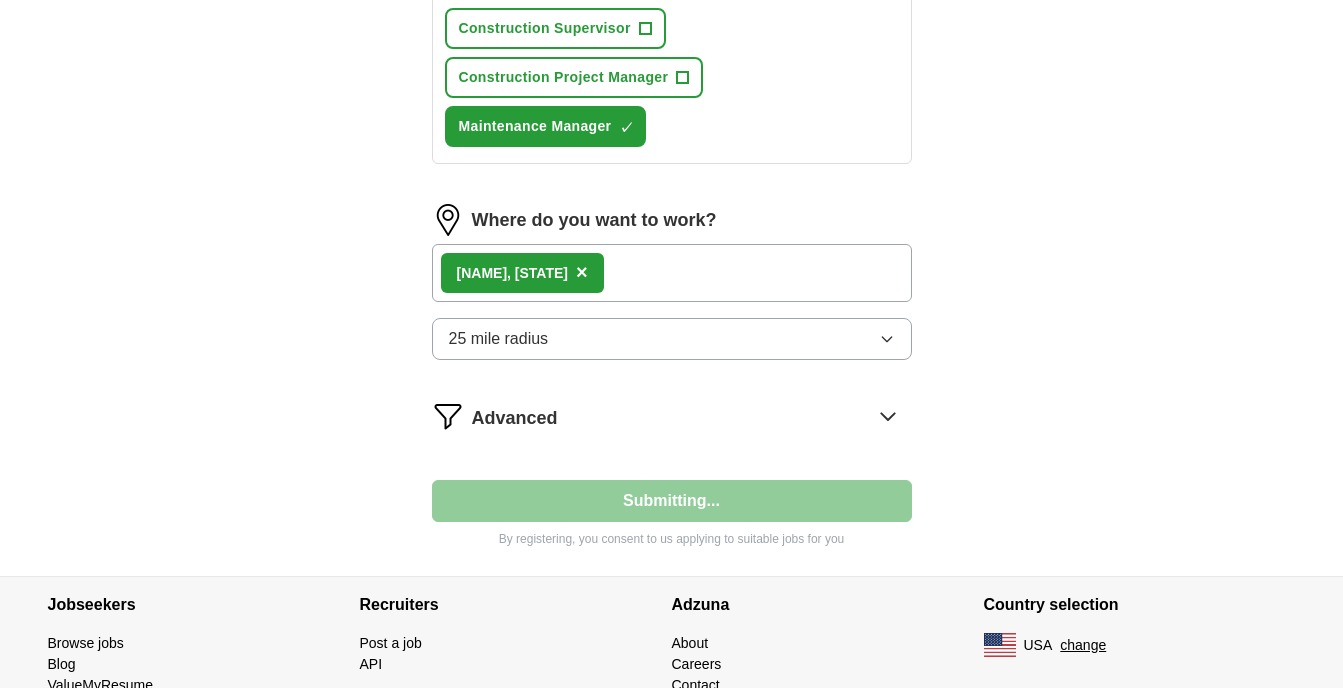 select on "**" 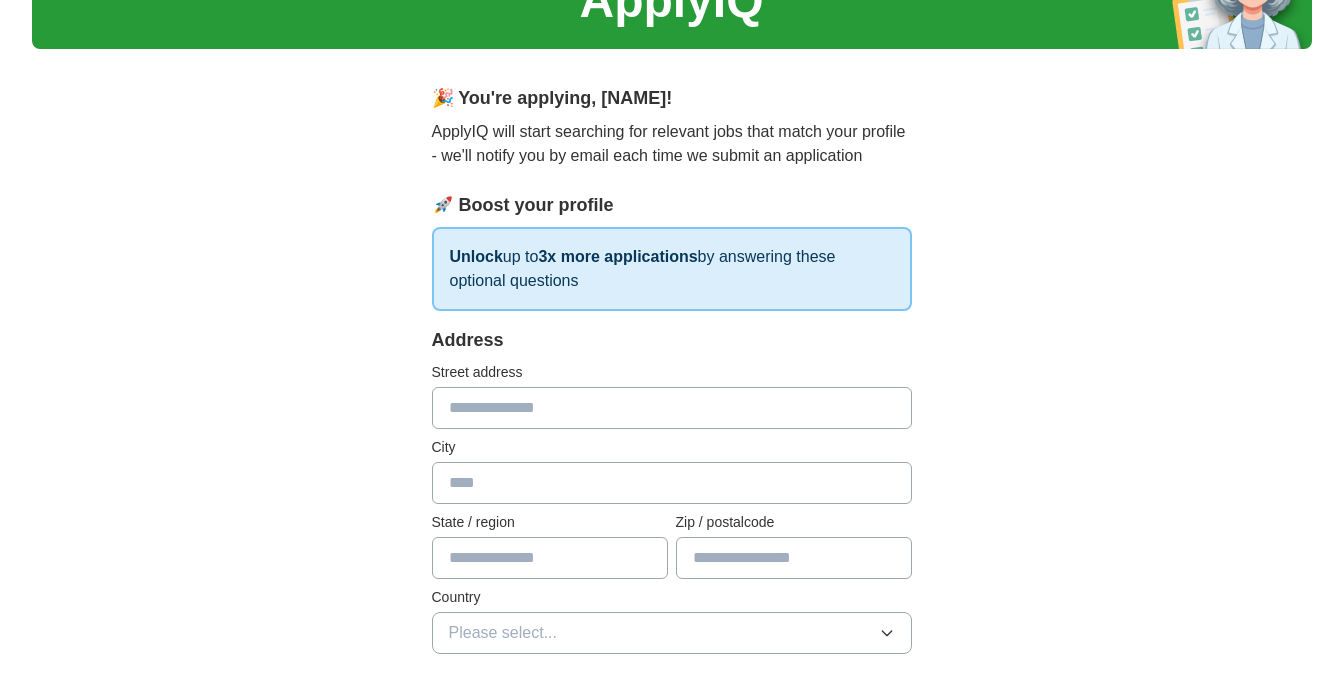 scroll, scrollTop: 0, scrollLeft: 0, axis: both 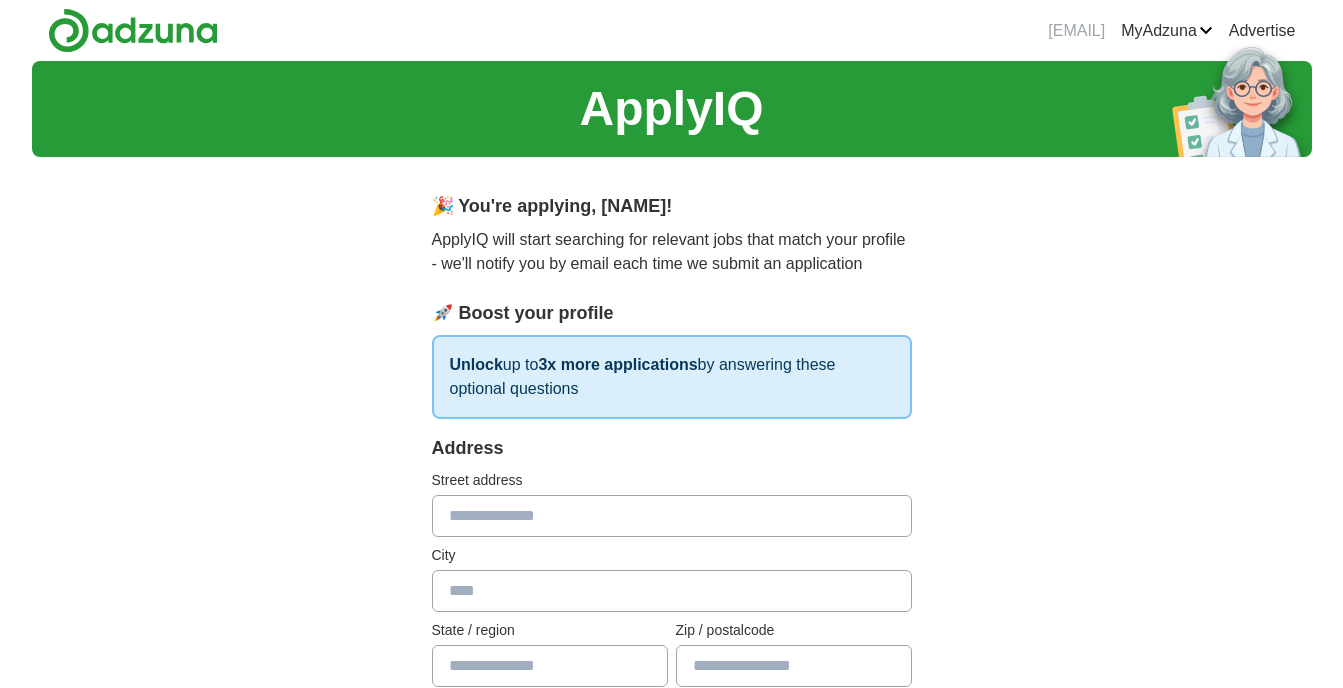 click at bounding box center (672, 516) 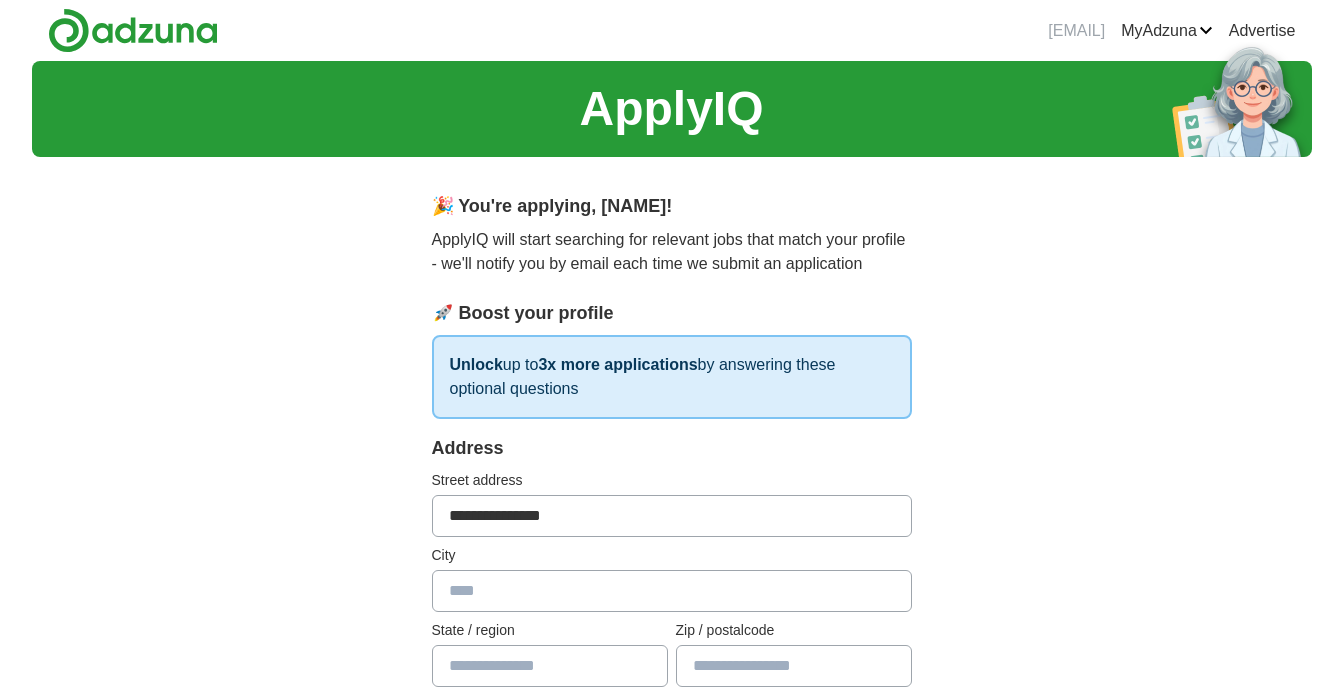 type on "**********" 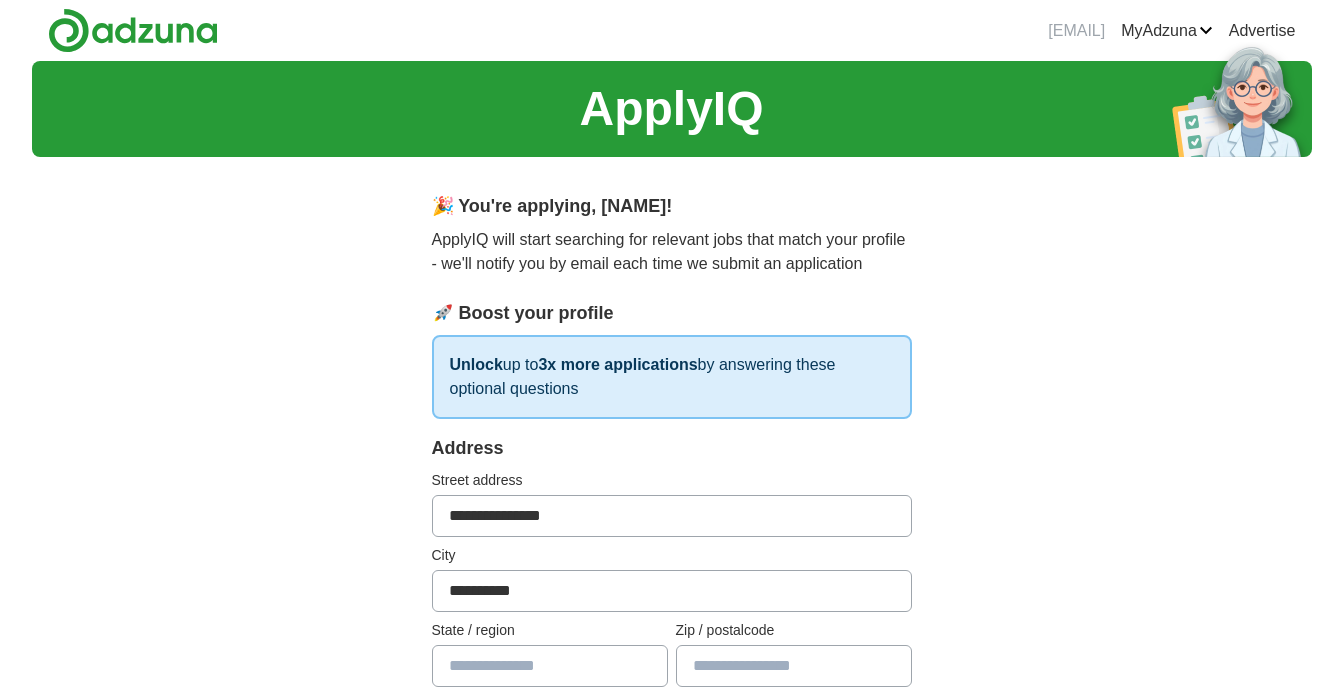 type on "*****" 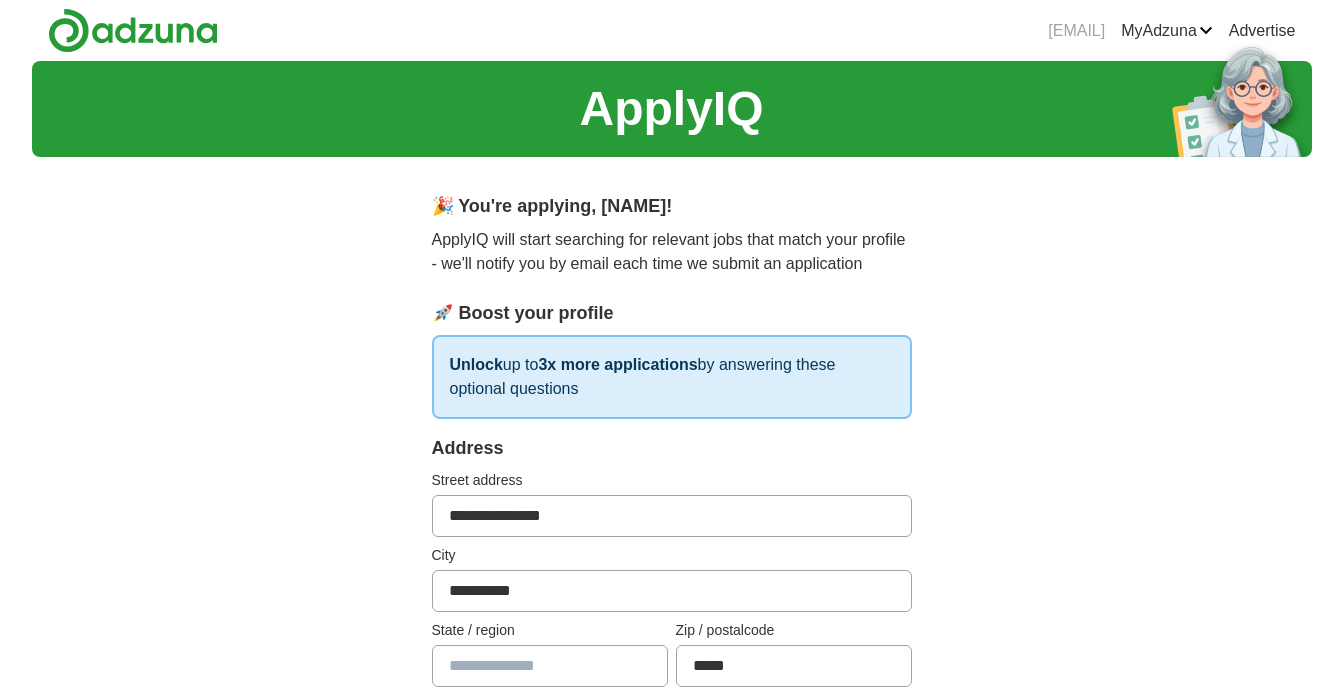 click on "**********" at bounding box center [672, 958] 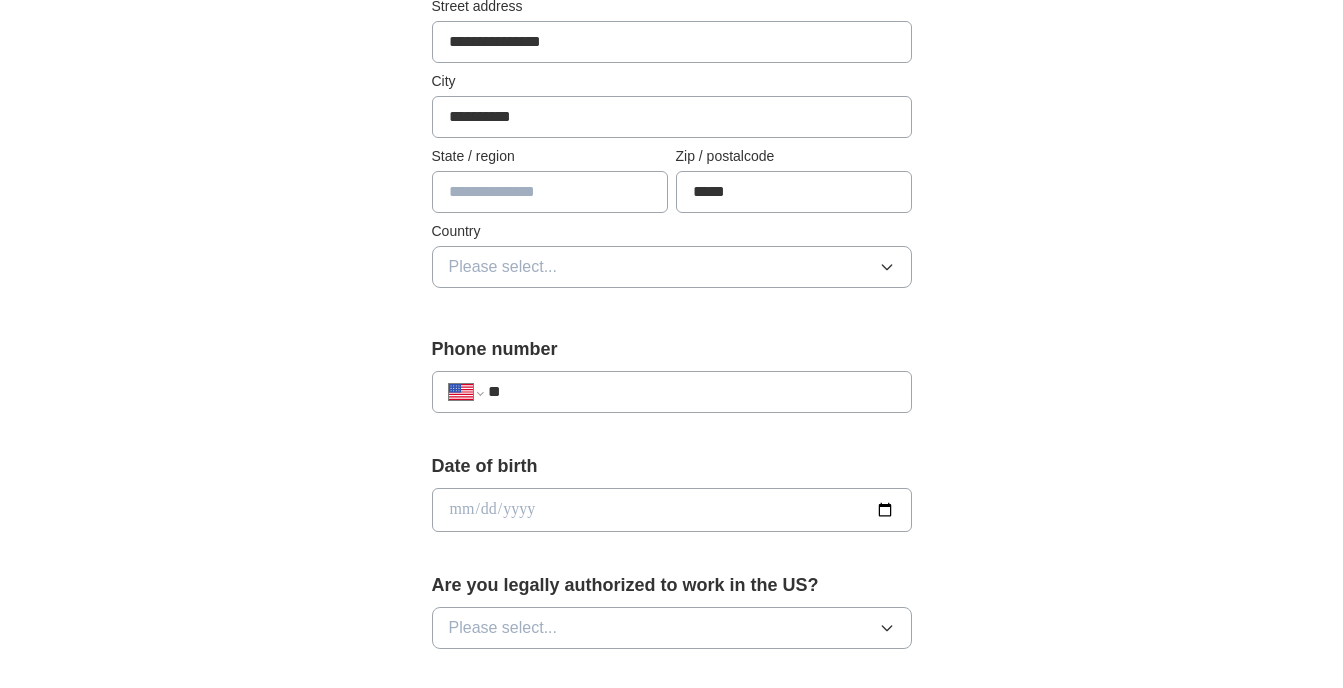 scroll, scrollTop: 480, scrollLeft: 0, axis: vertical 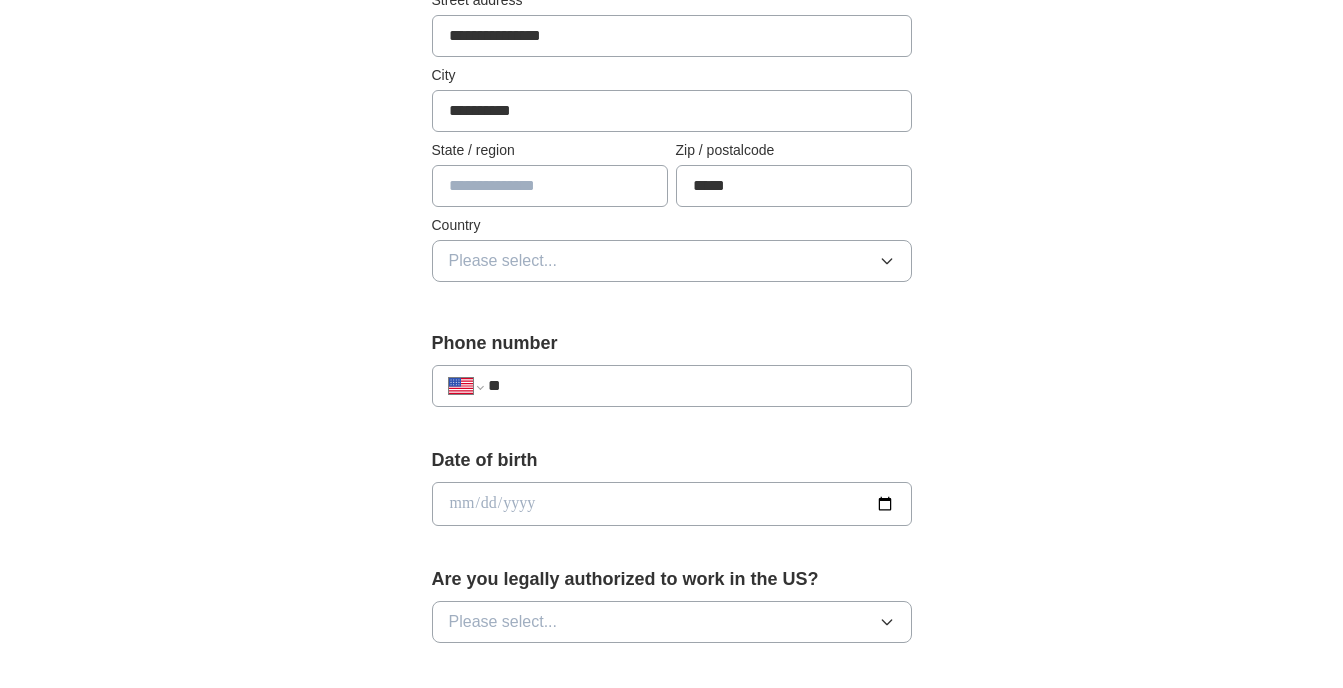 click 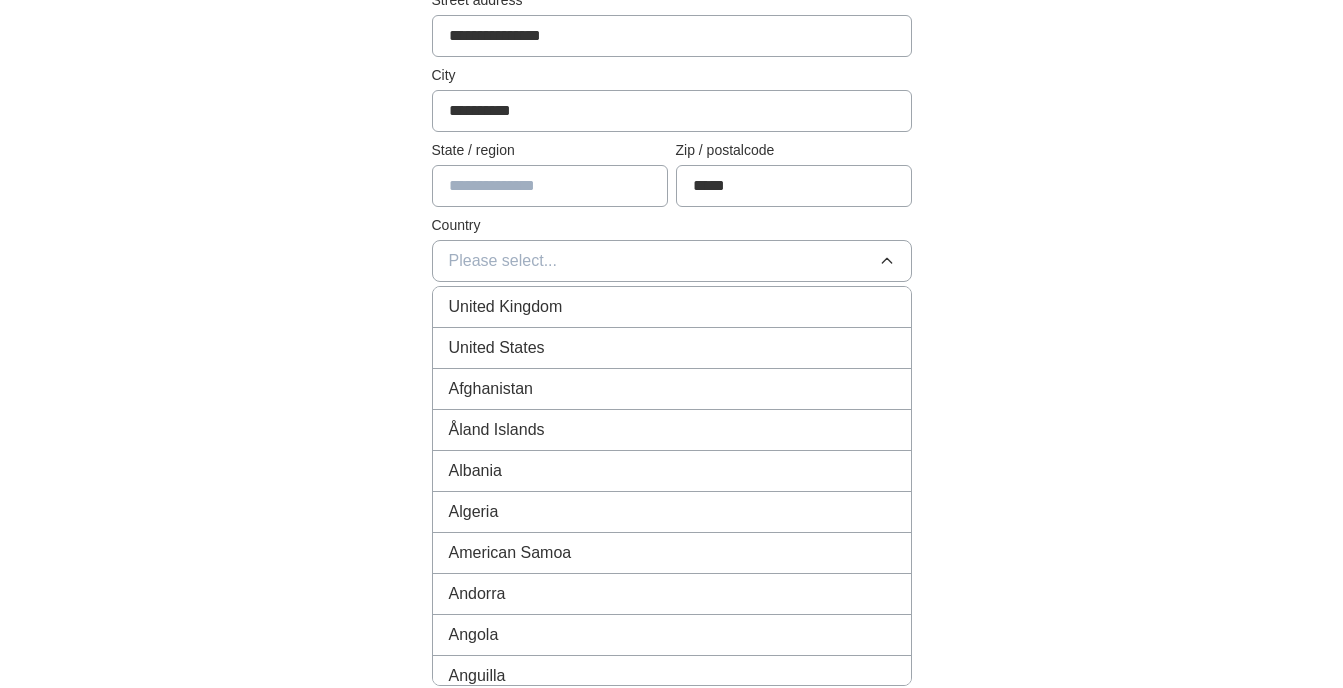 click on "United States" at bounding box center [672, 348] 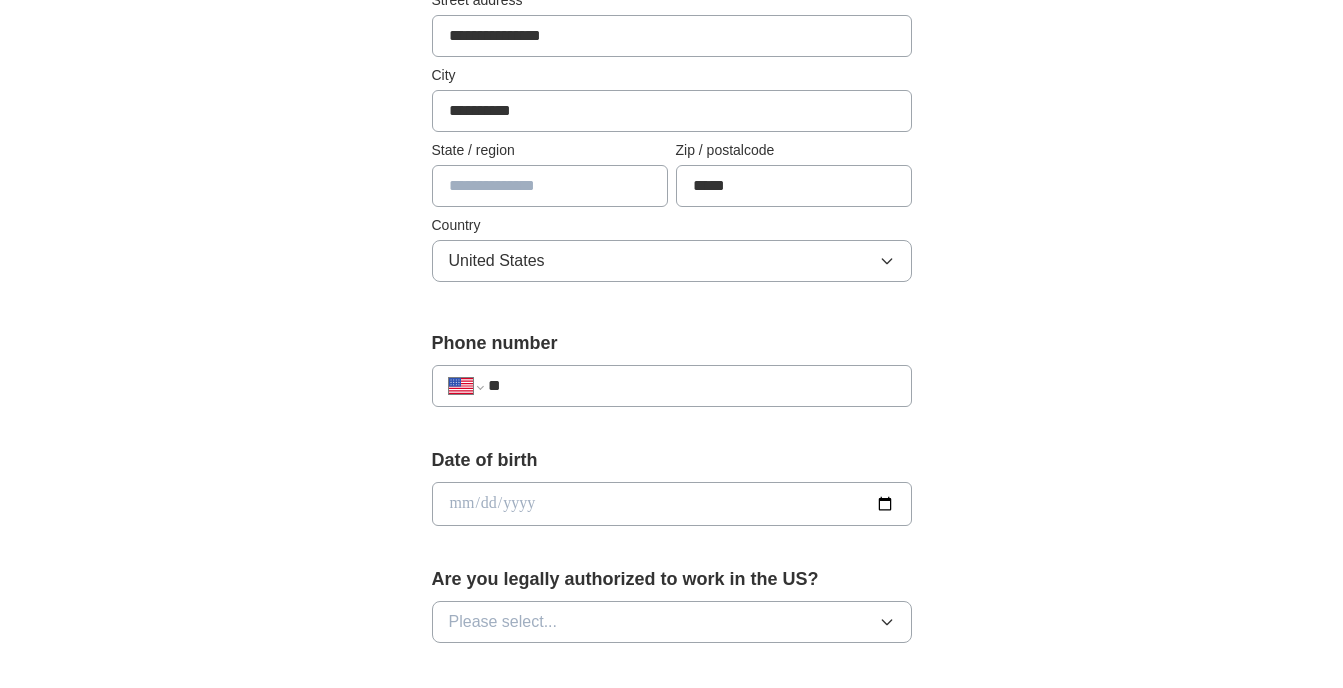 click on "**" at bounding box center (691, 386) 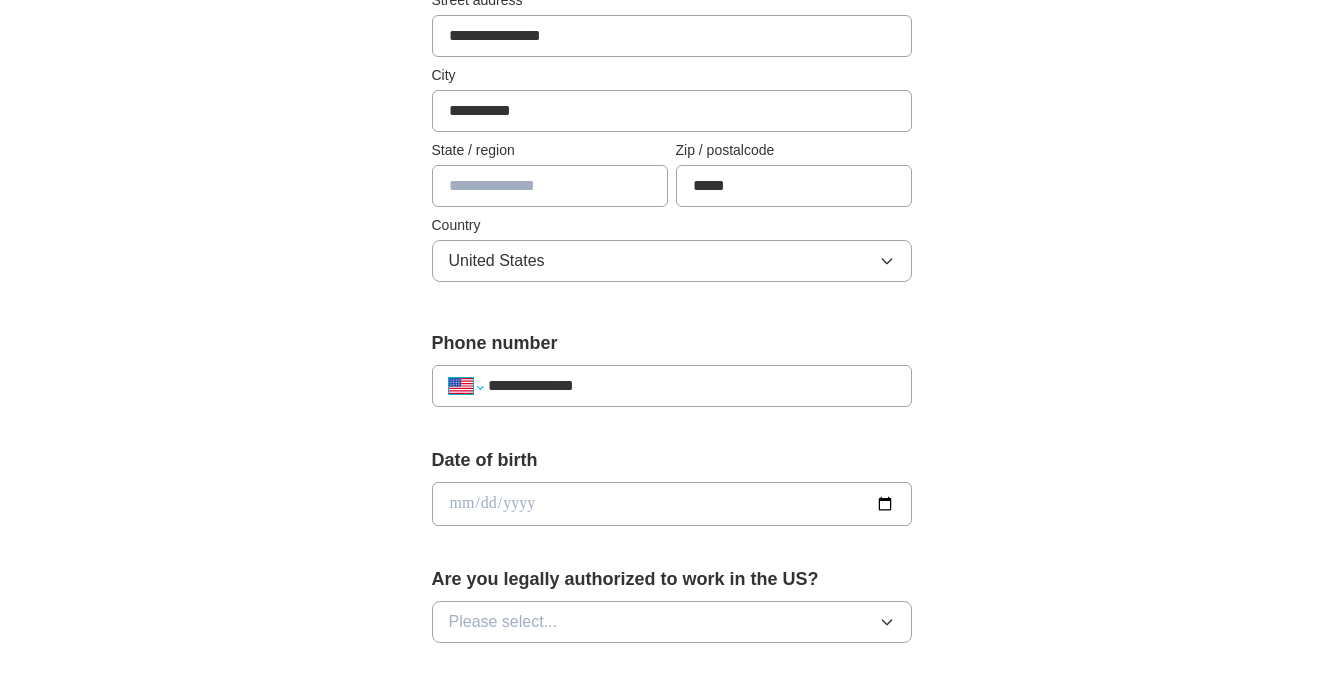 select on "**" 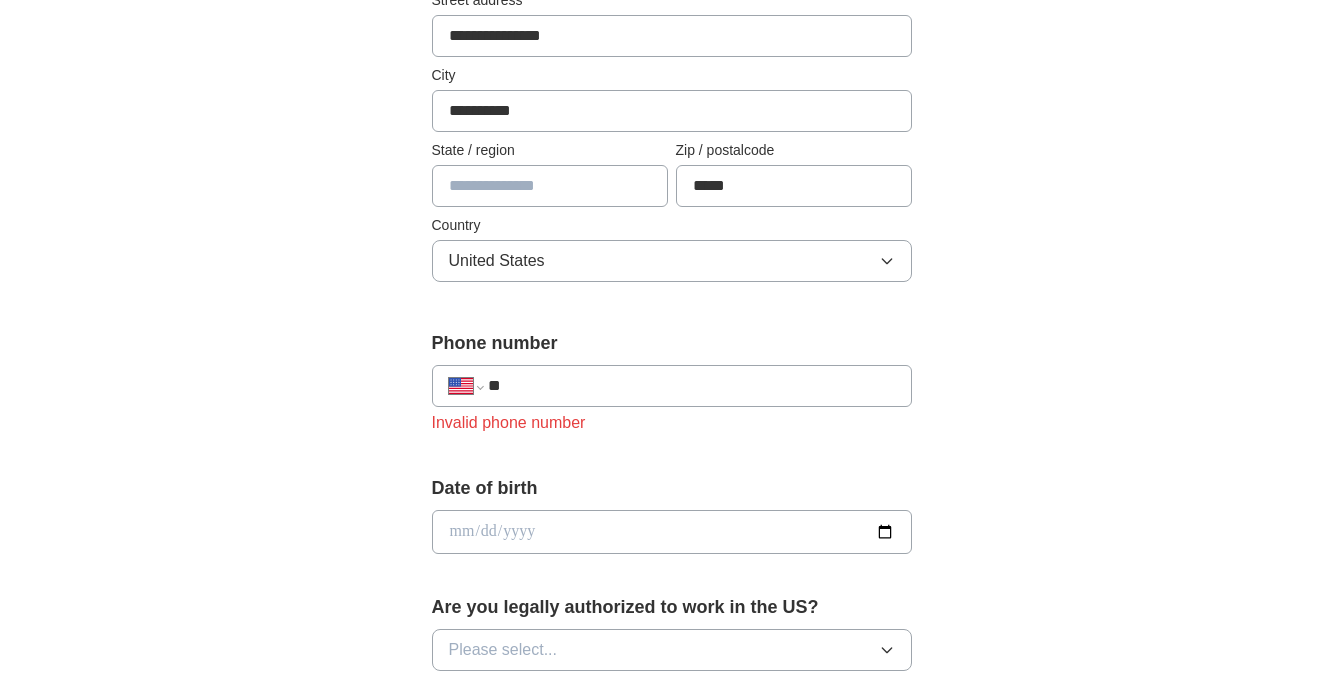 click on "**" at bounding box center [691, 386] 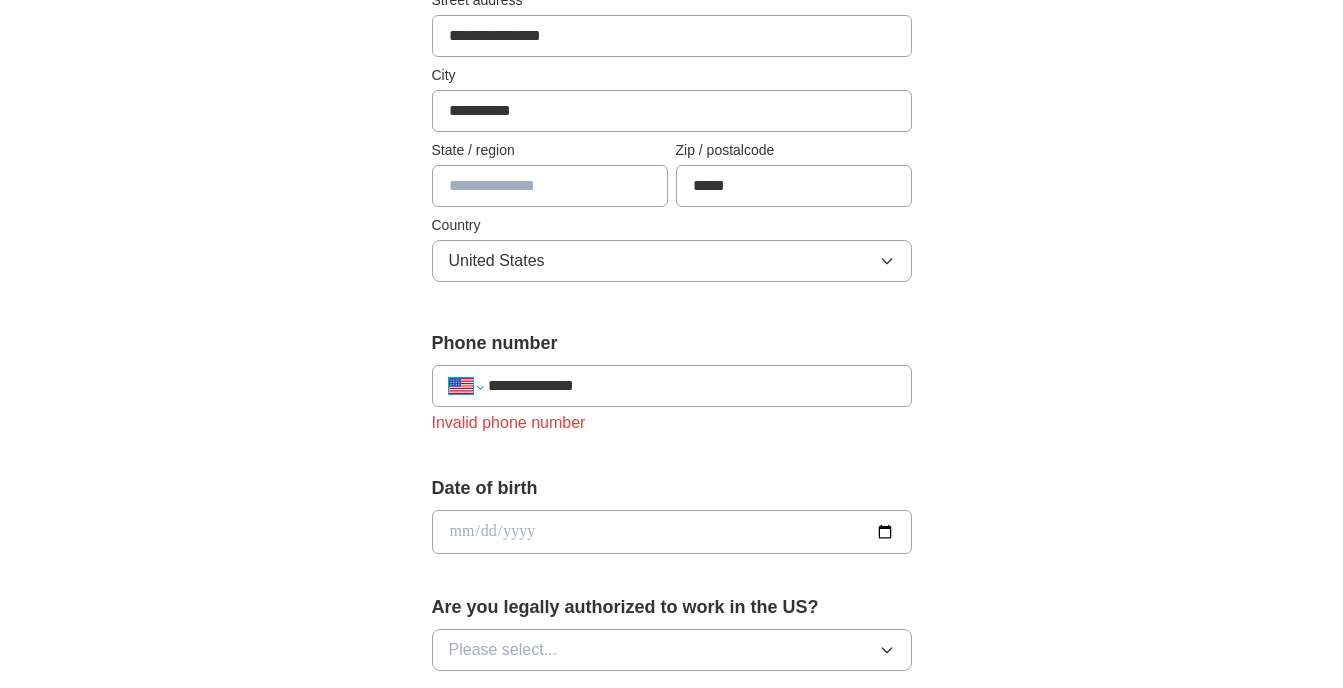 select on "**" 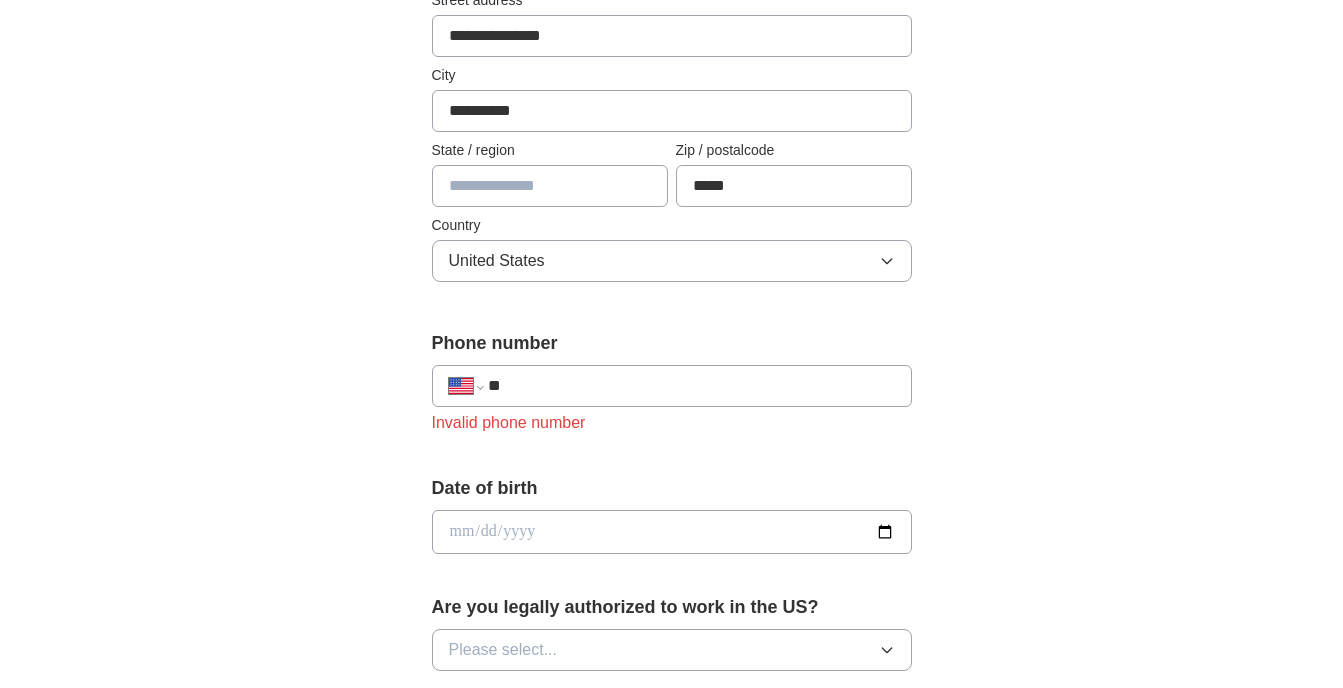 click on "**" at bounding box center (691, 386) 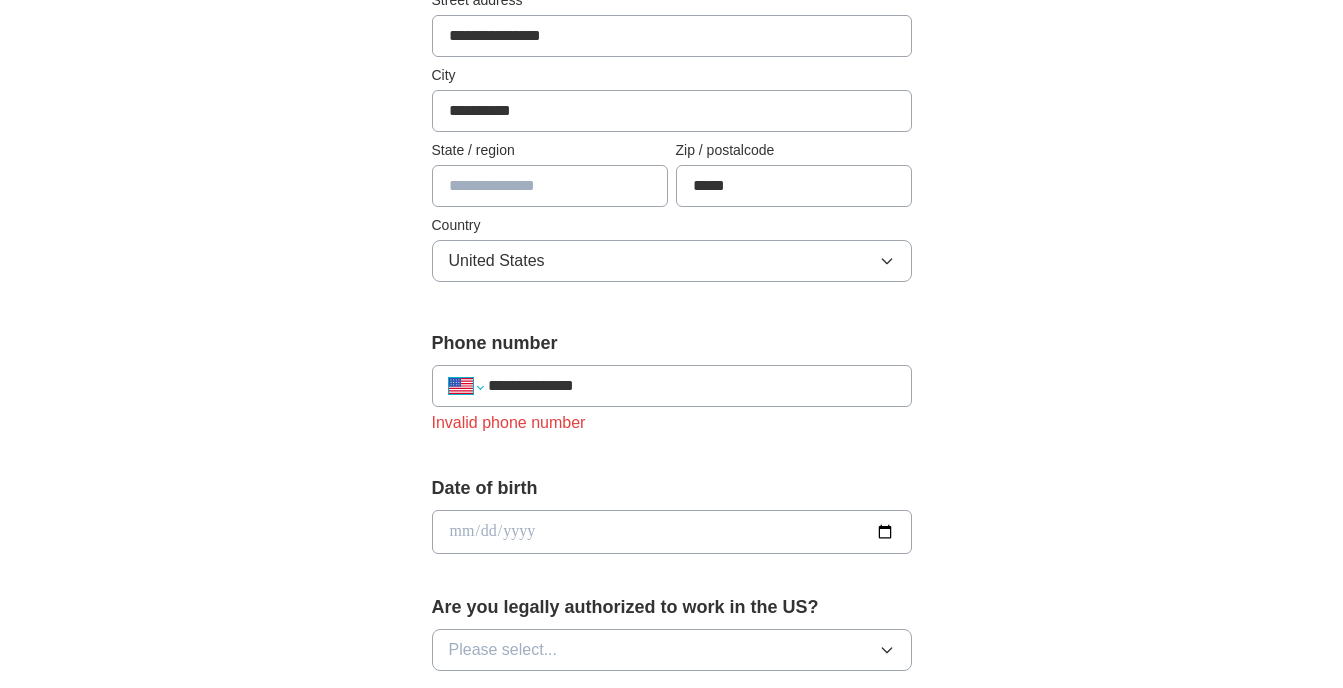 select on "**" 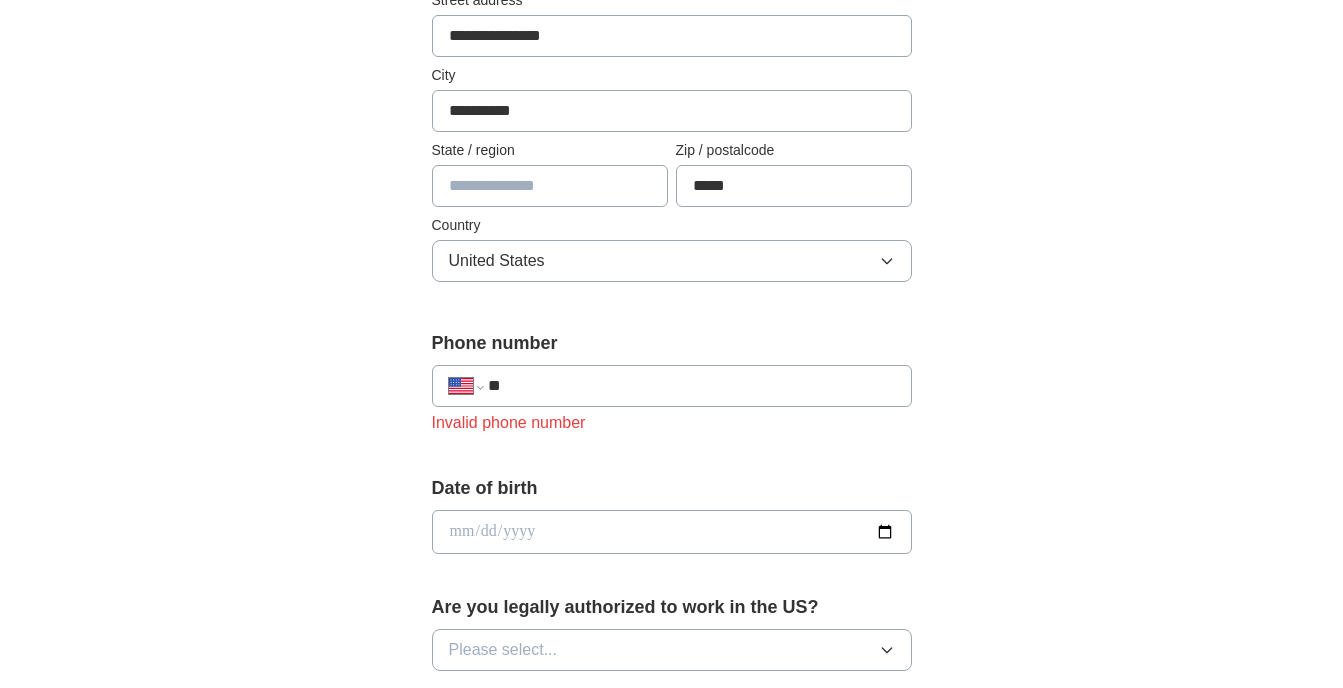 click on "**********" at bounding box center [672, 386] 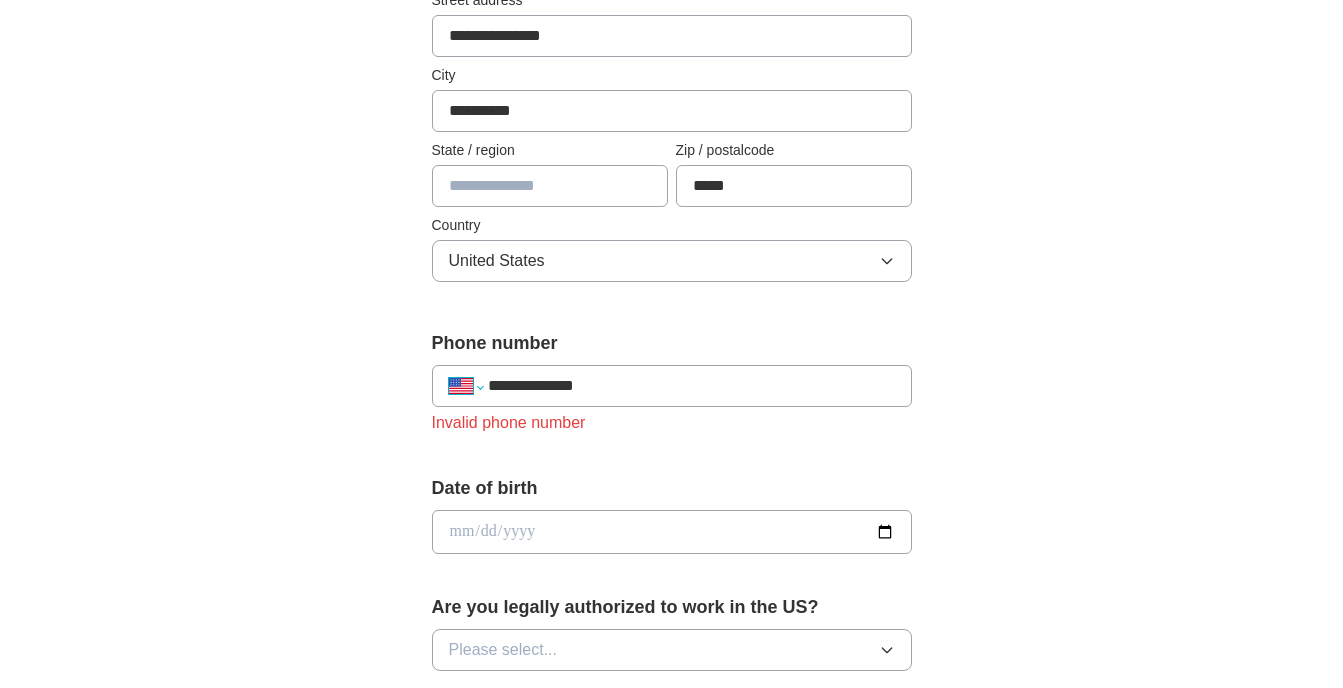 select on "**" 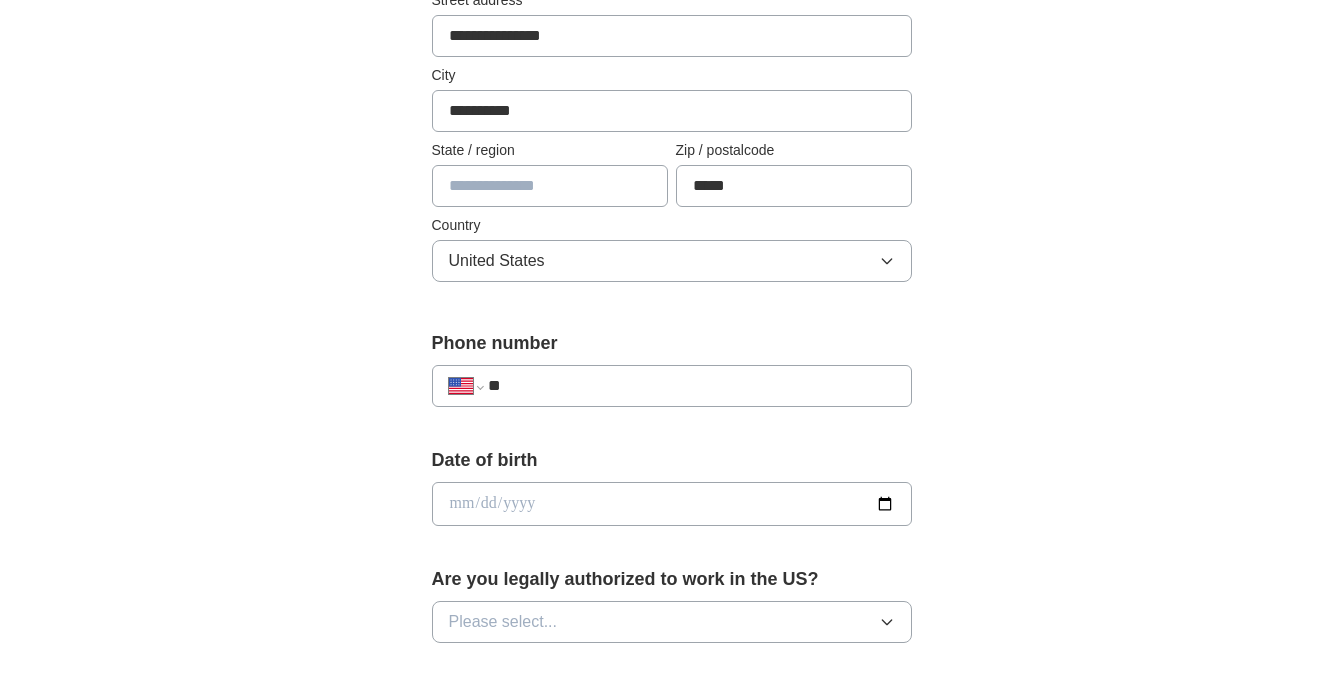 click on "**" at bounding box center [691, 386] 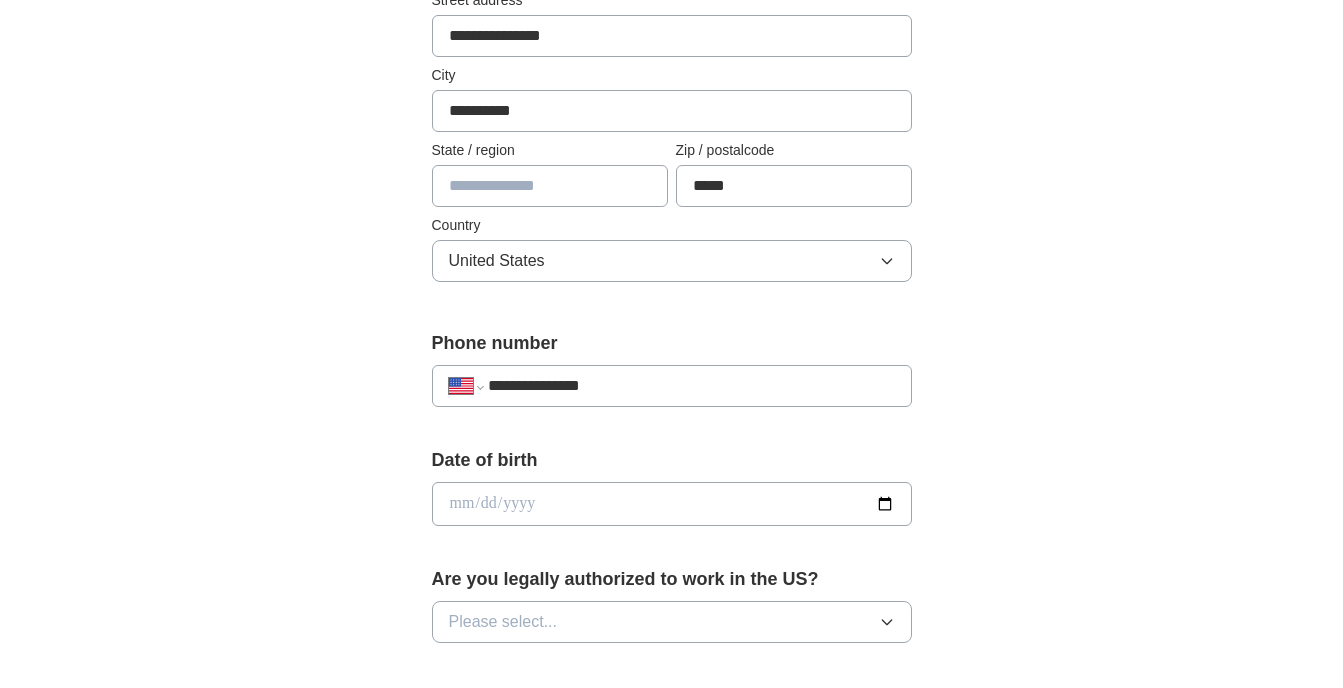 type on "**********" 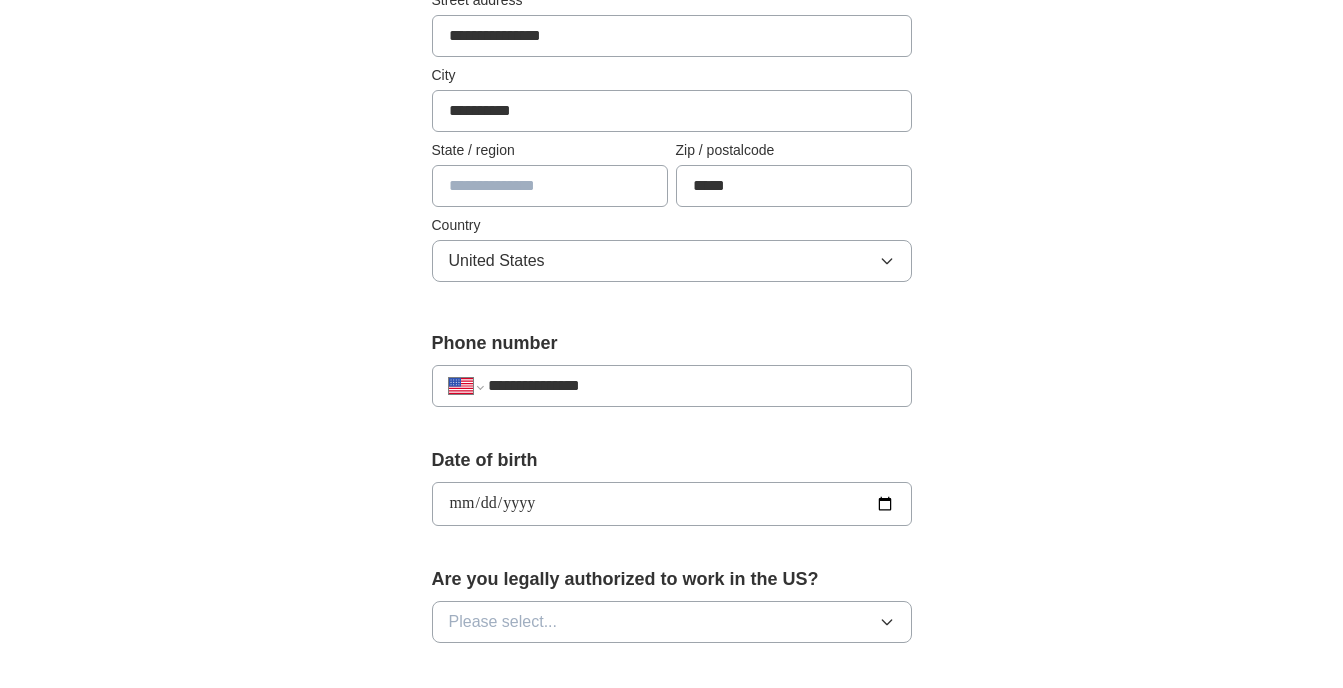 type on "**********" 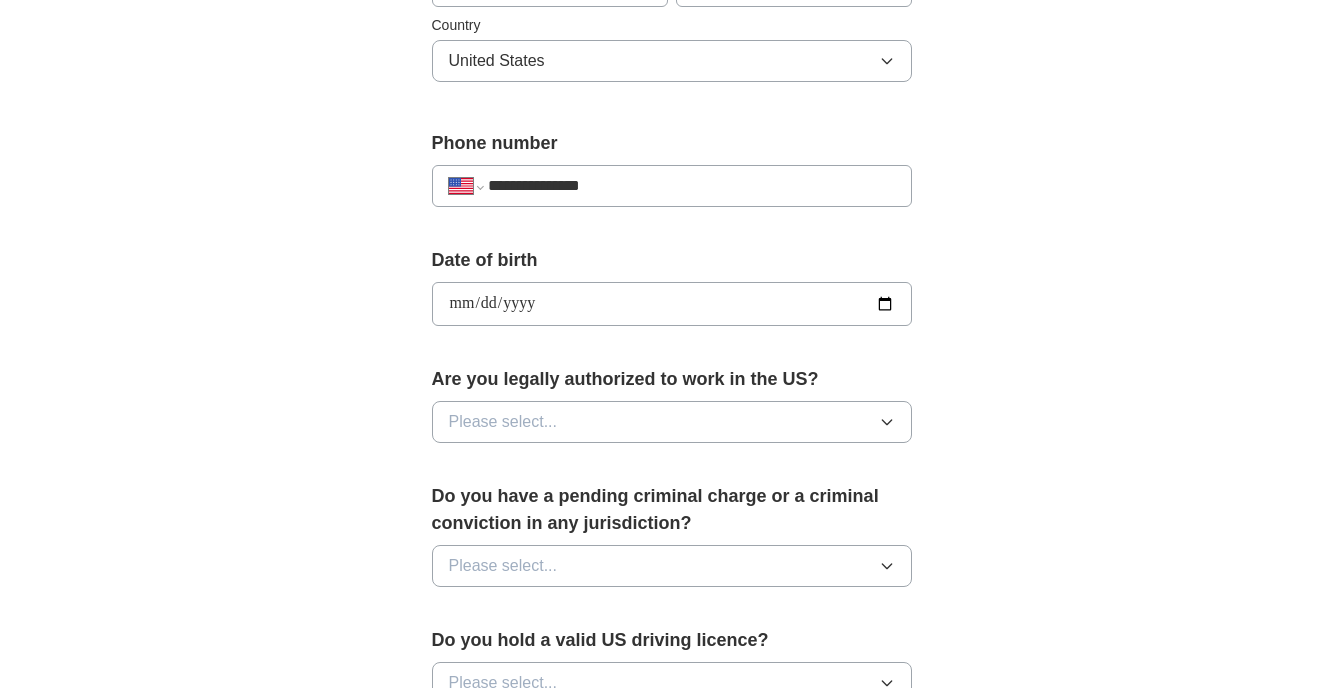 scroll, scrollTop: 720, scrollLeft: 0, axis: vertical 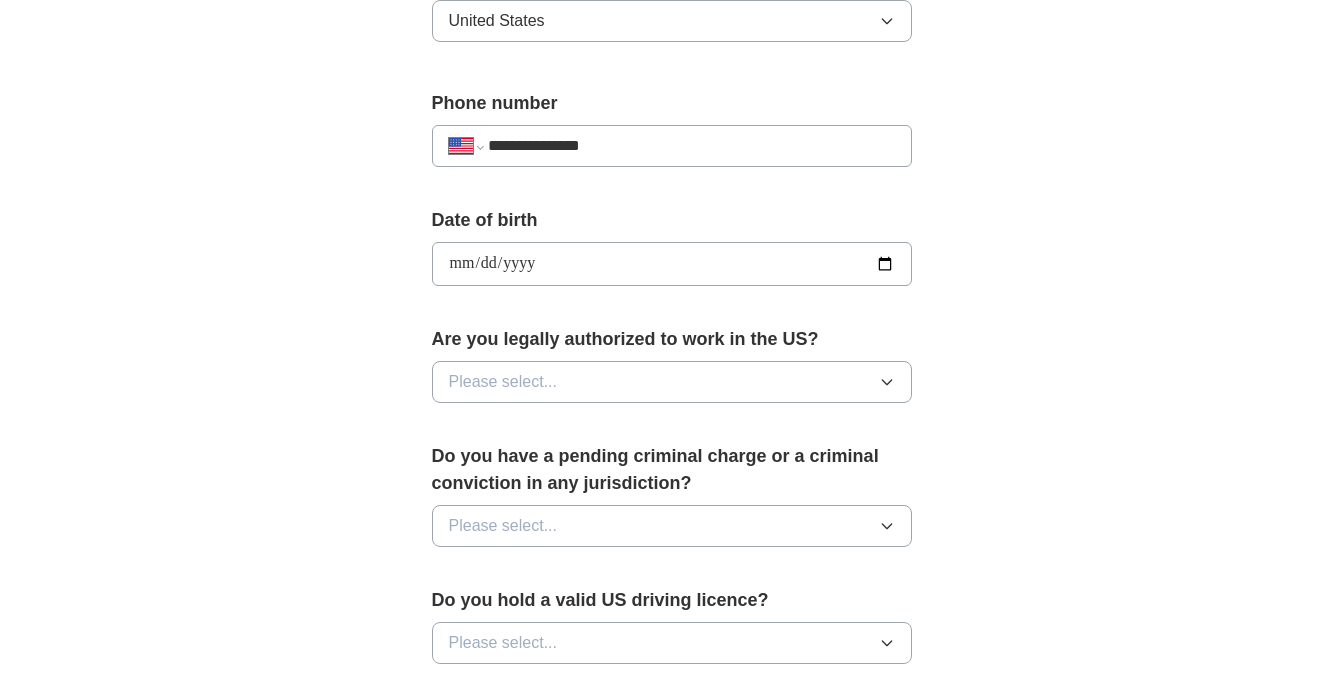 click on "Please select..." at bounding box center (672, 382) 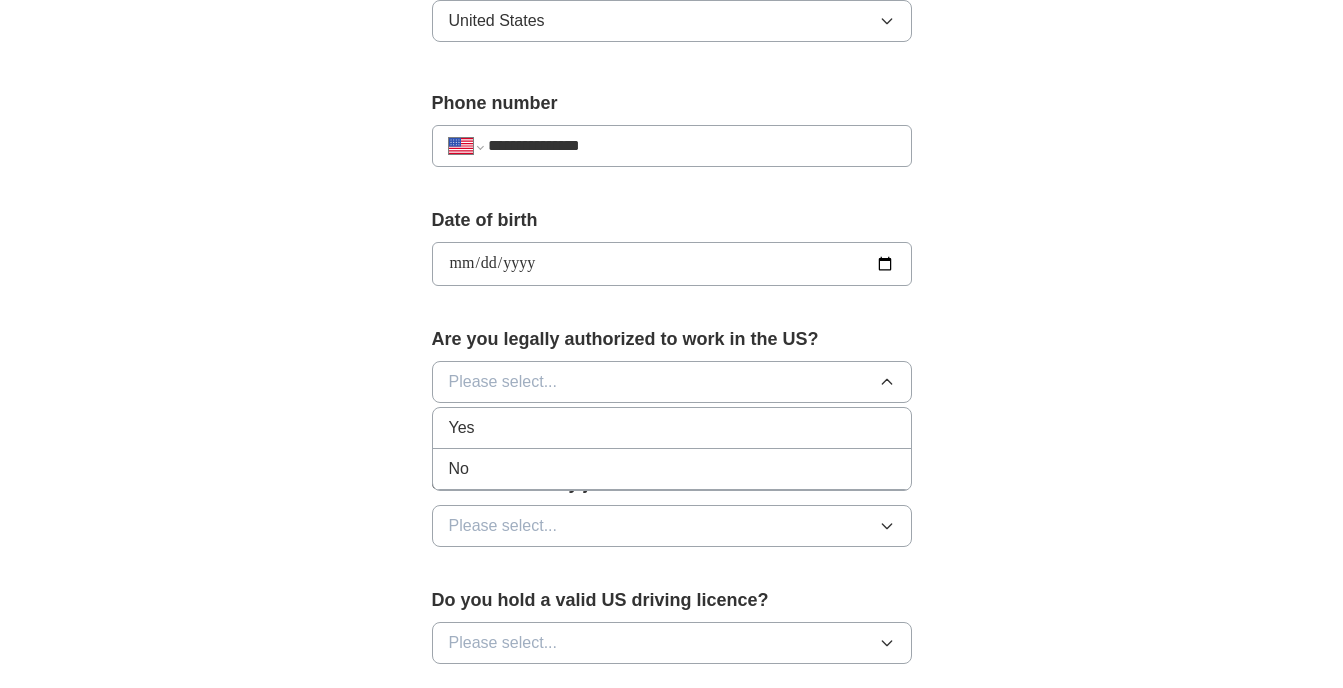 click on "Yes" at bounding box center [672, 428] 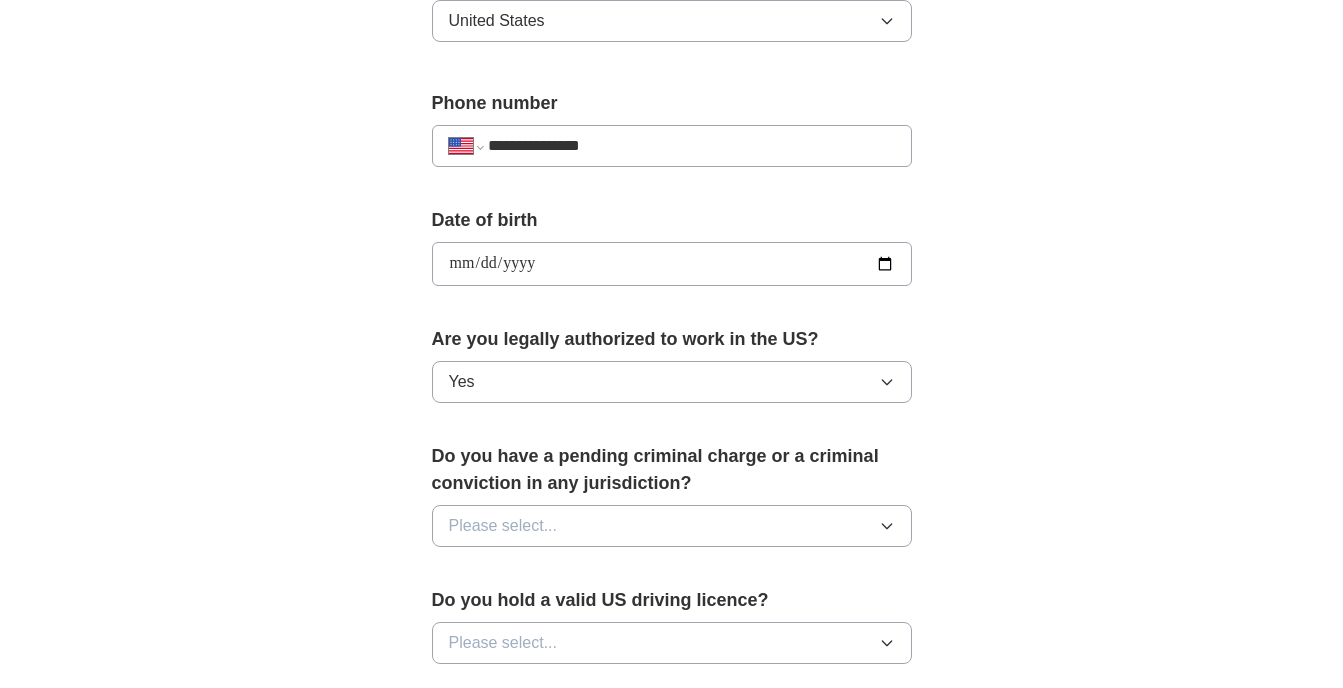 click on "Please select..." at bounding box center [503, 526] 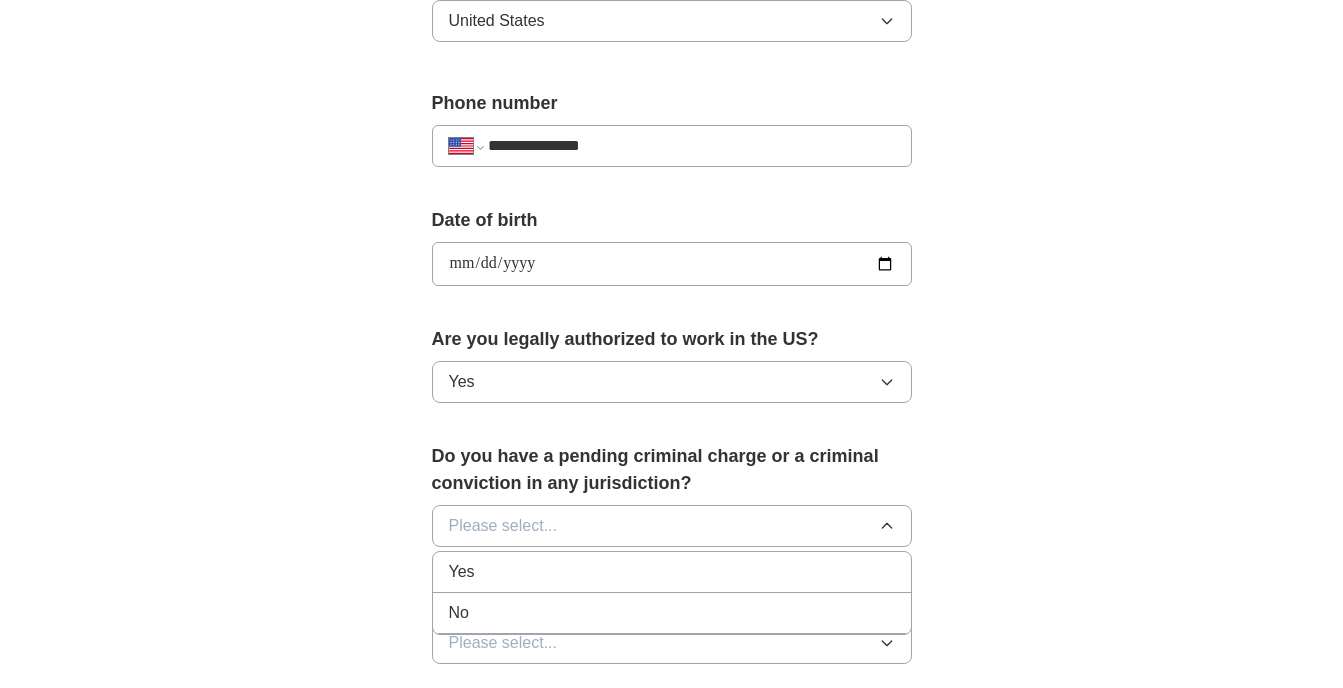 click on "No" at bounding box center [672, 613] 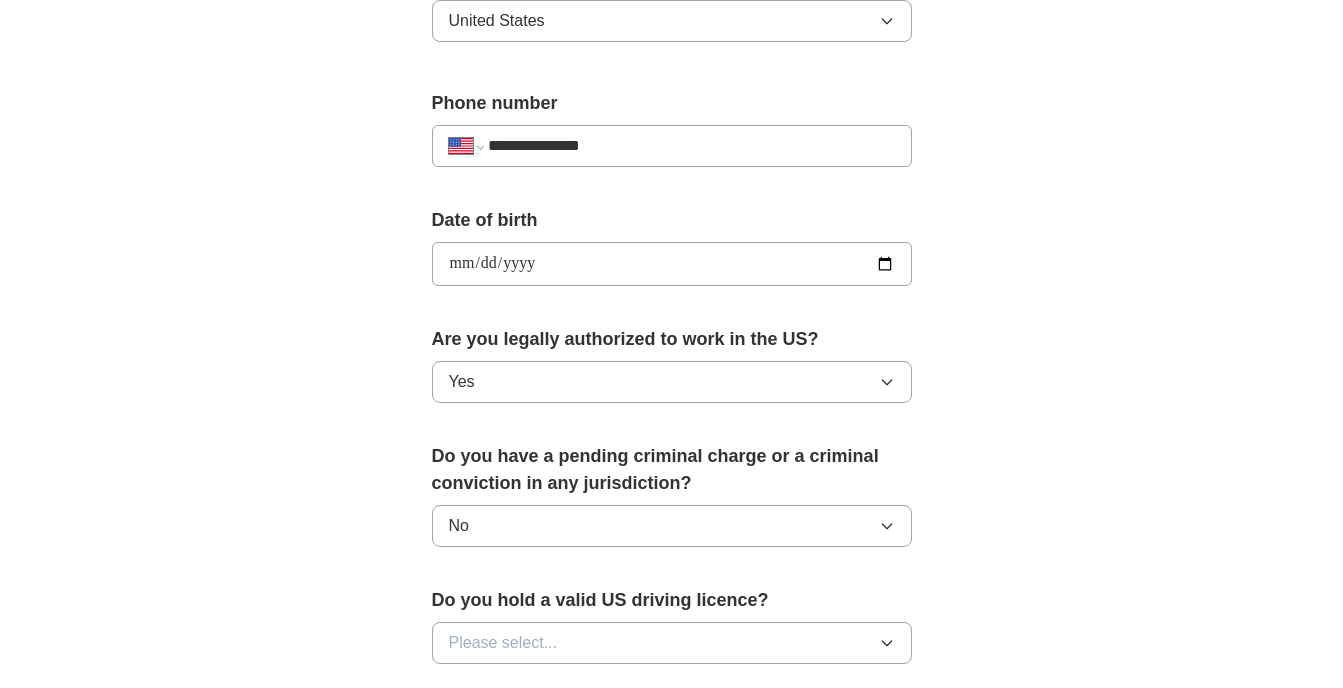 click on "**********" at bounding box center [672, 238] 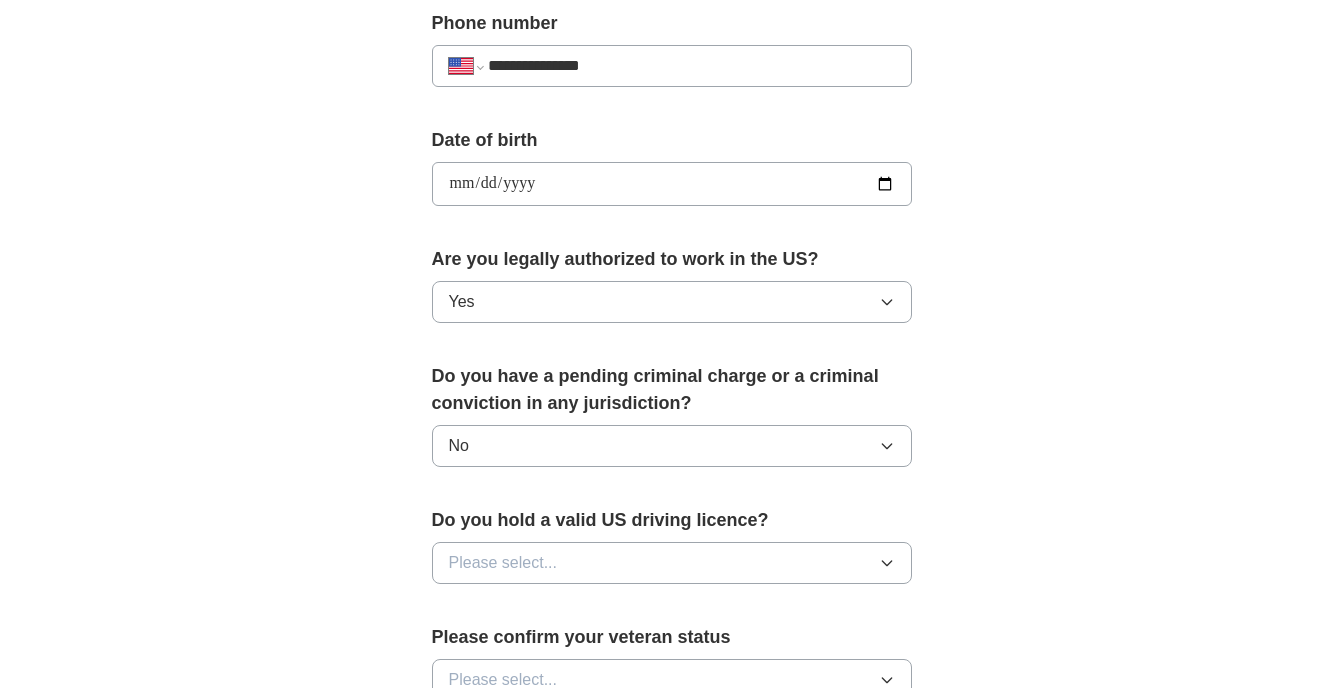 scroll, scrollTop: 840, scrollLeft: 0, axis: vertical 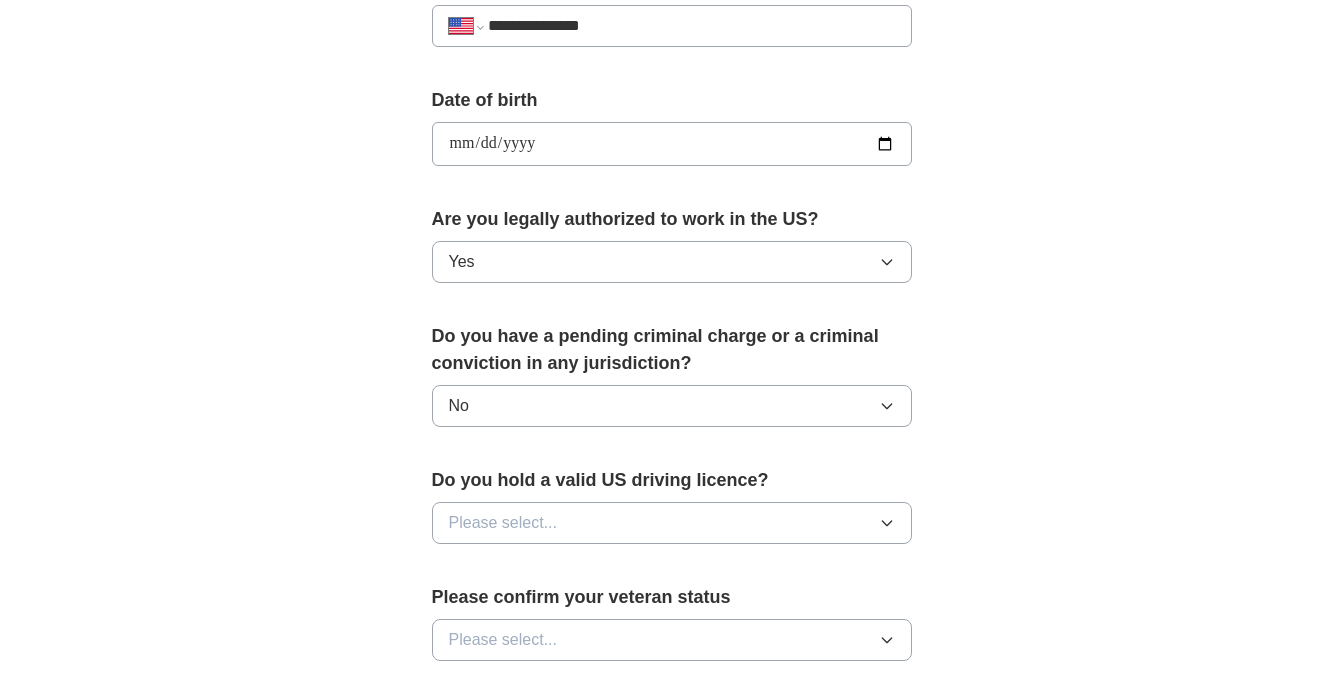 click 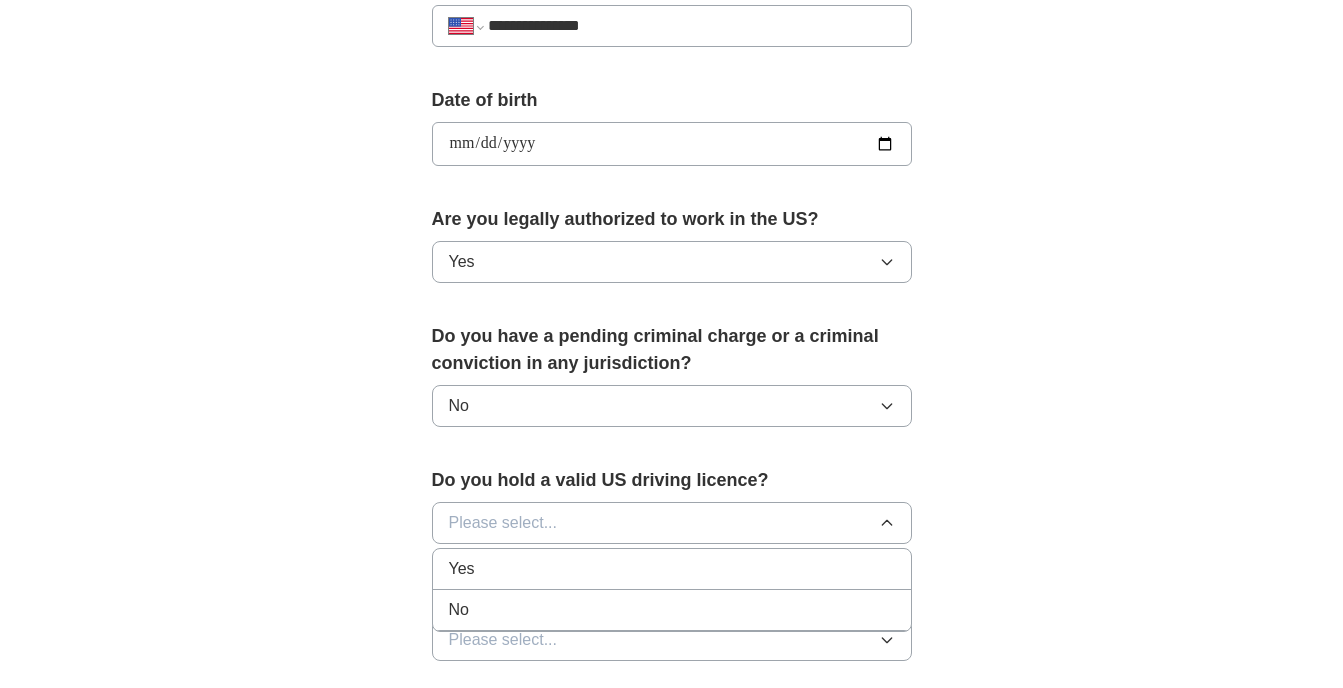 click on "Yes" at bounding box center [672, 569] 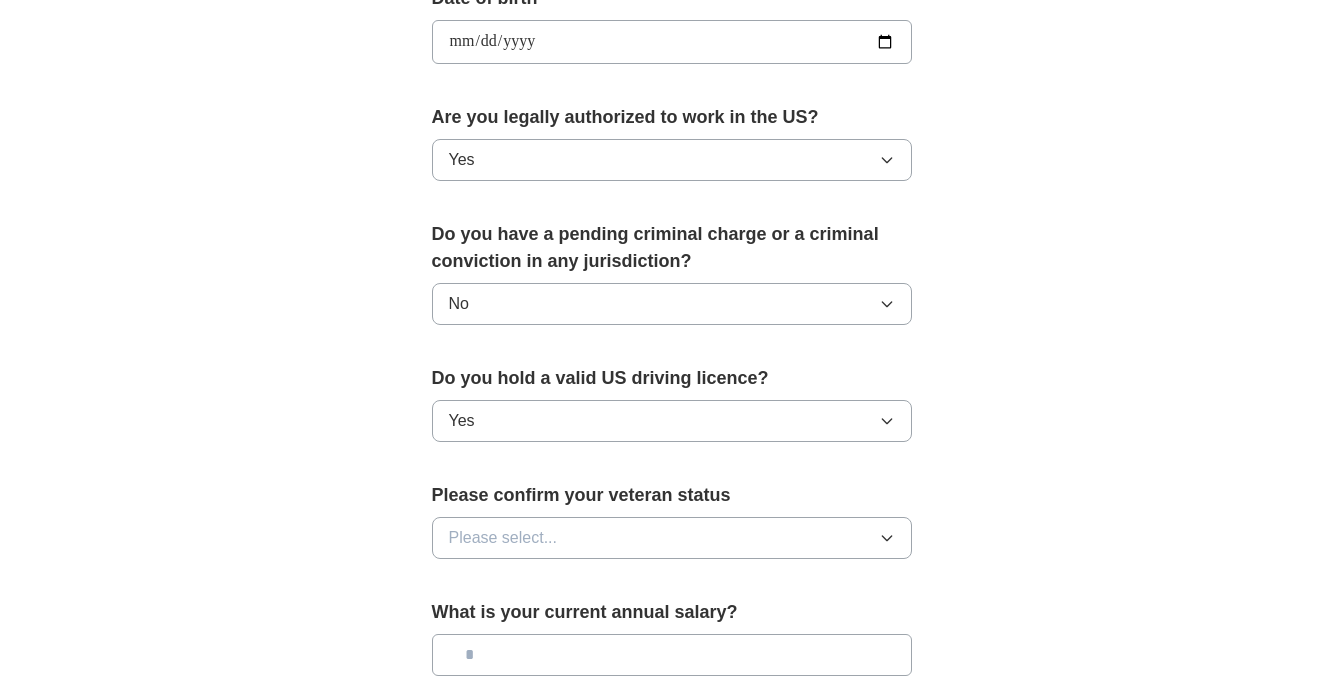 scroll, scrollTop: 1000, scrollLeft: 0, axis: vertical 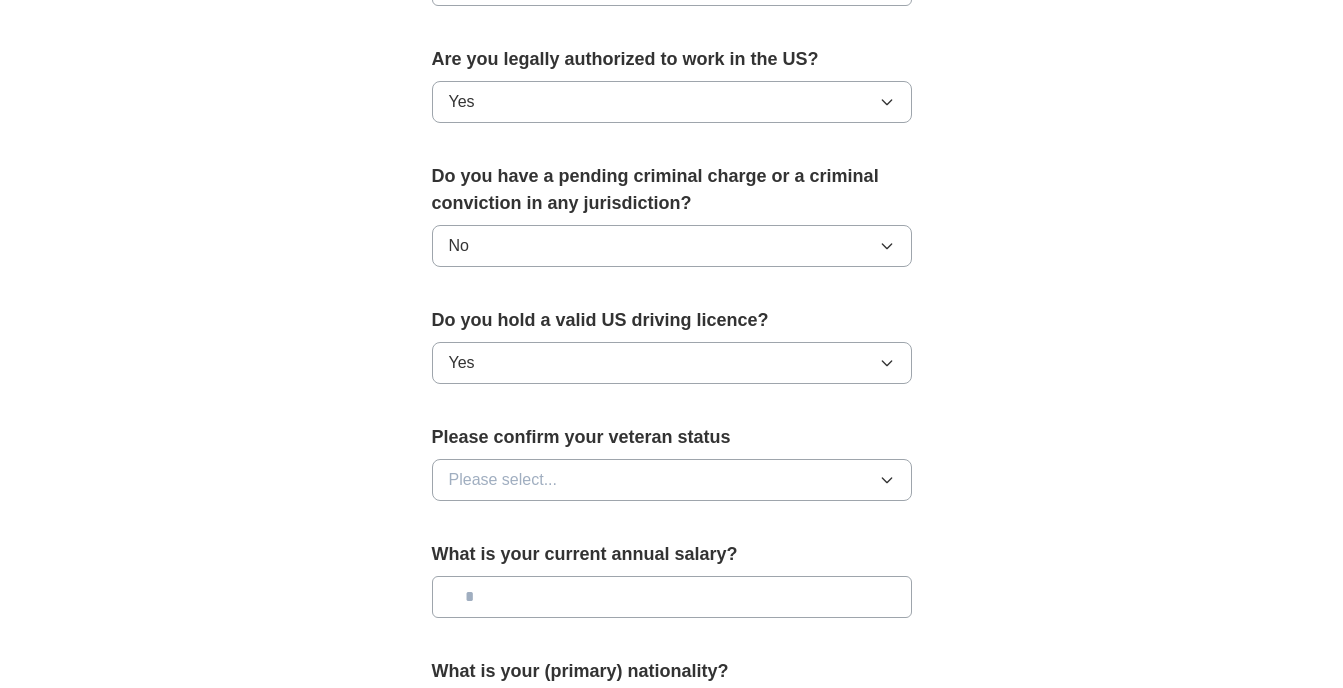 click on "Please select..." at bounding box center (672, 480) 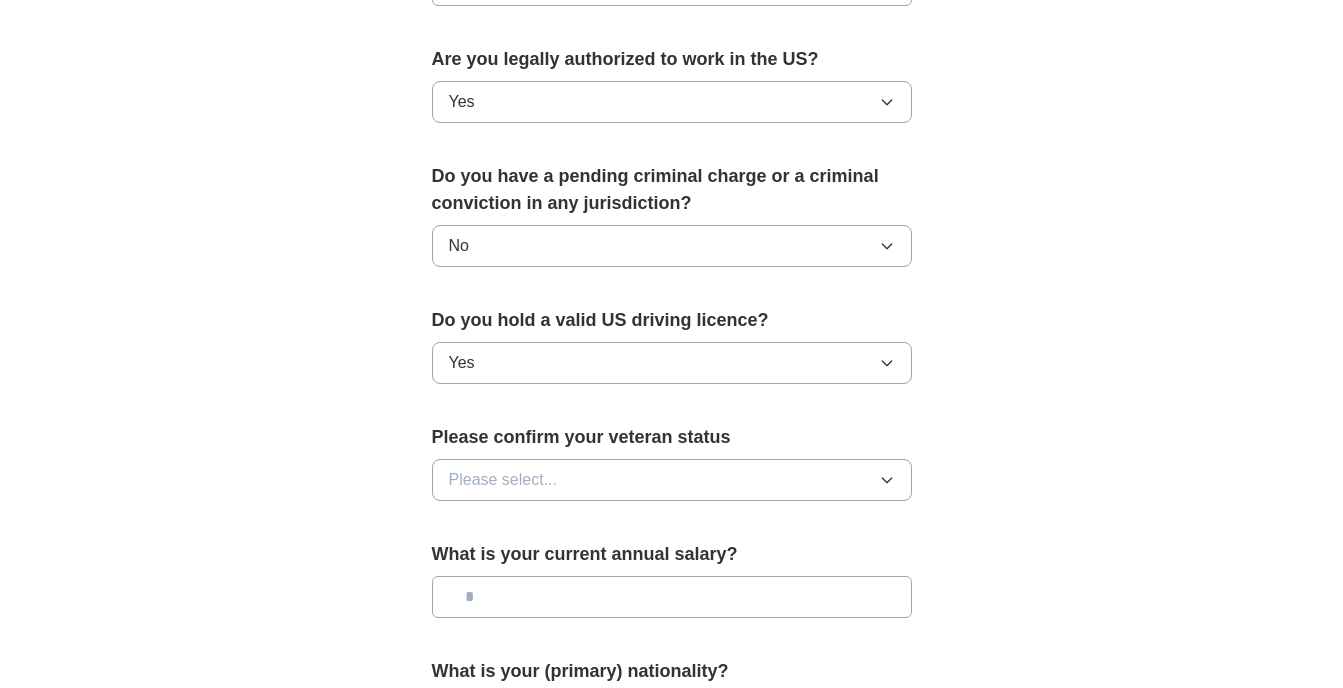 click on "**********" at bounding box center [672, -42] 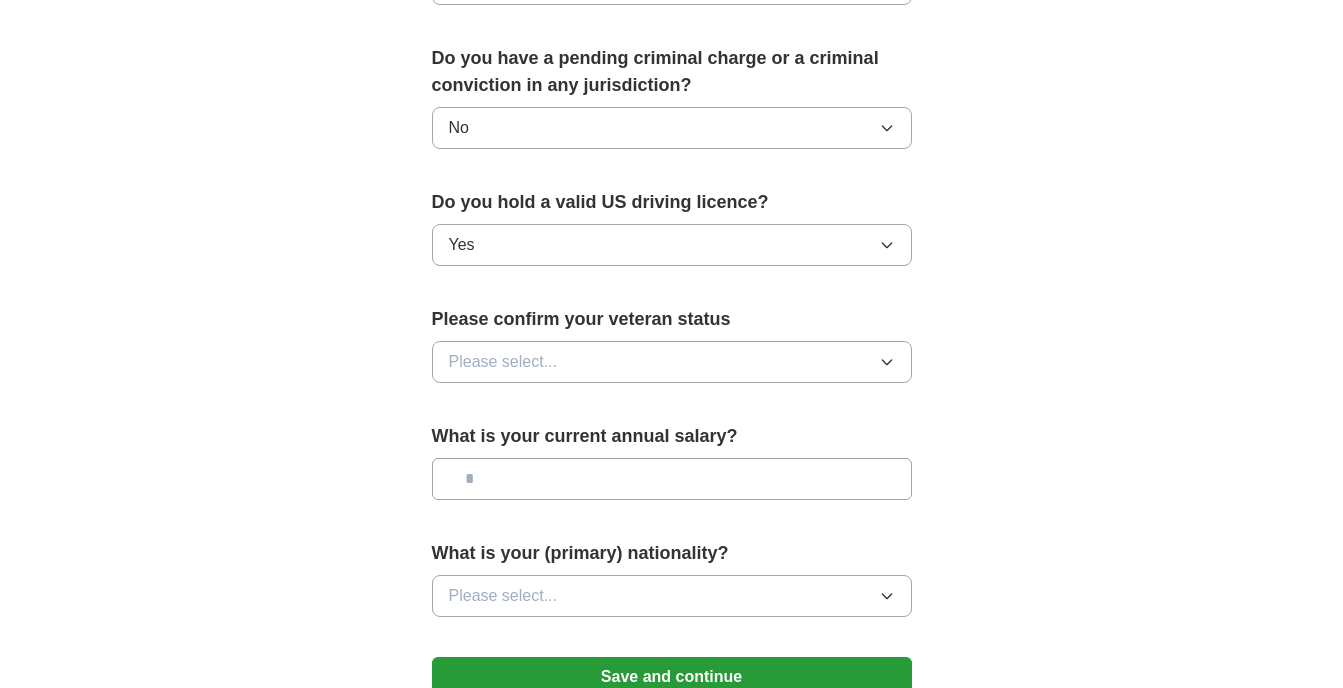 scroll, scrollTop: 1120, scrollLeft: 0, axis: vertical 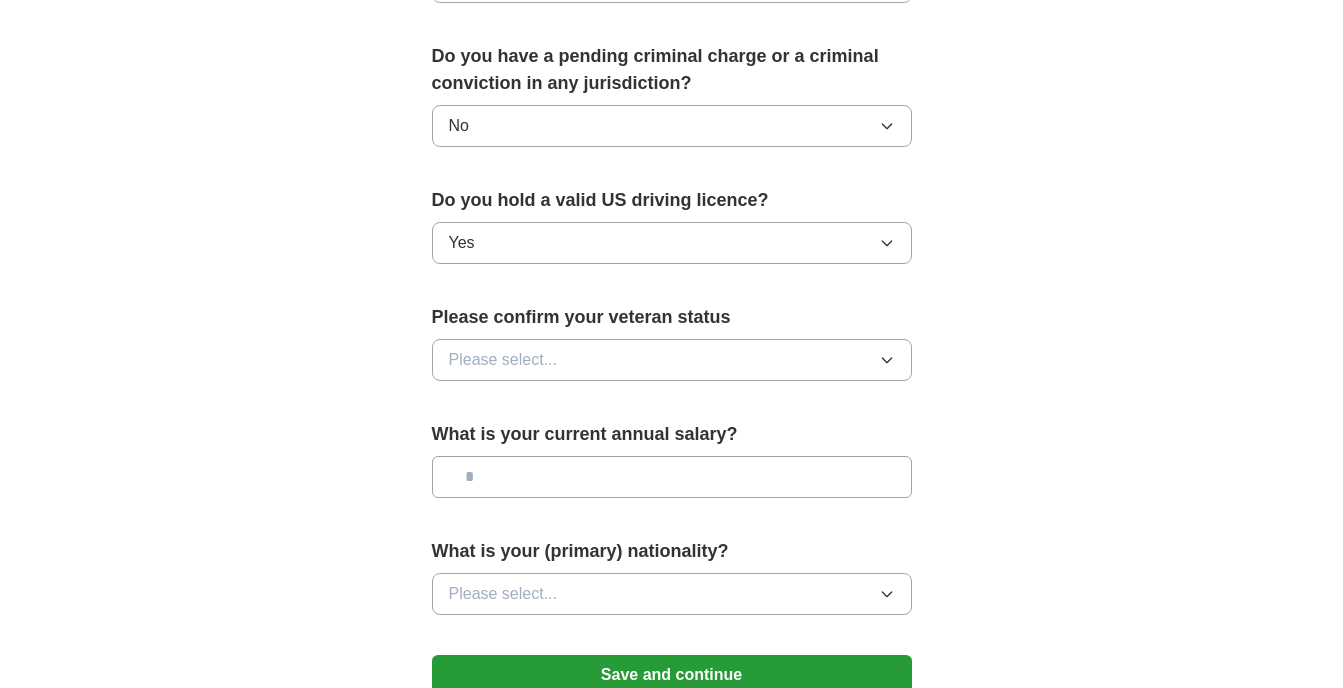 click 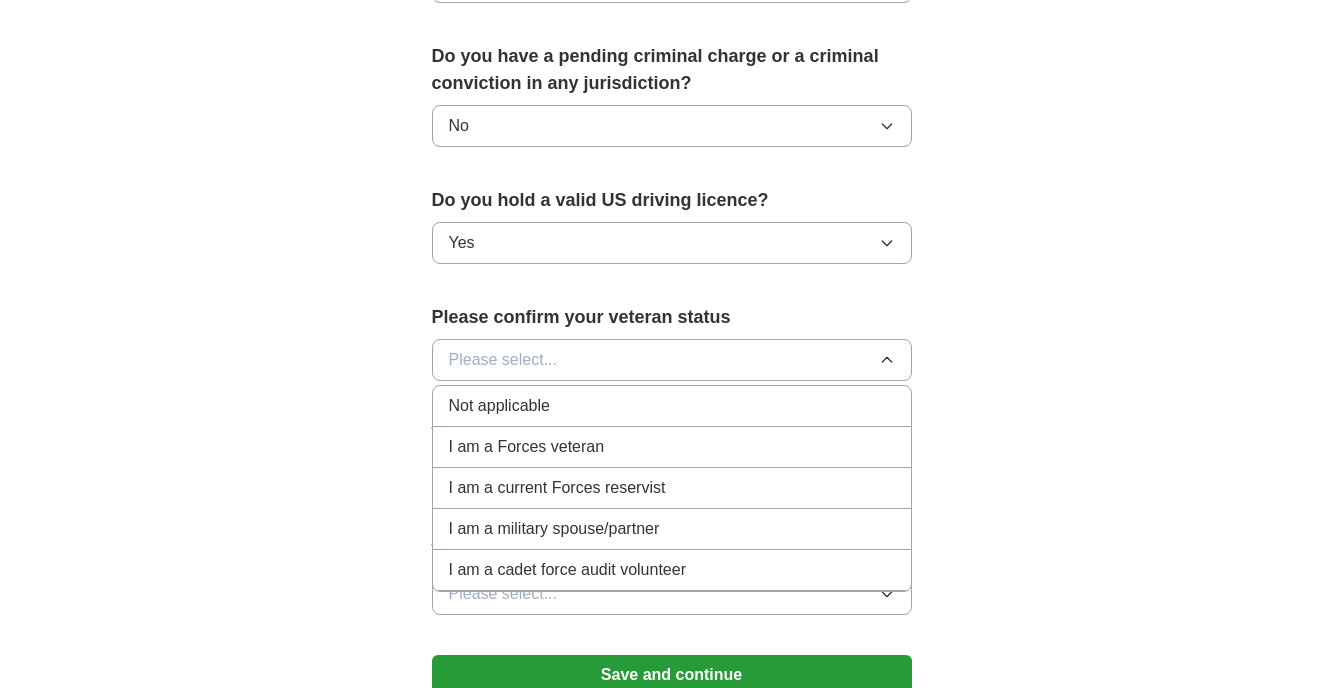 click on "Not applicable" at bounding box center (672, 406) 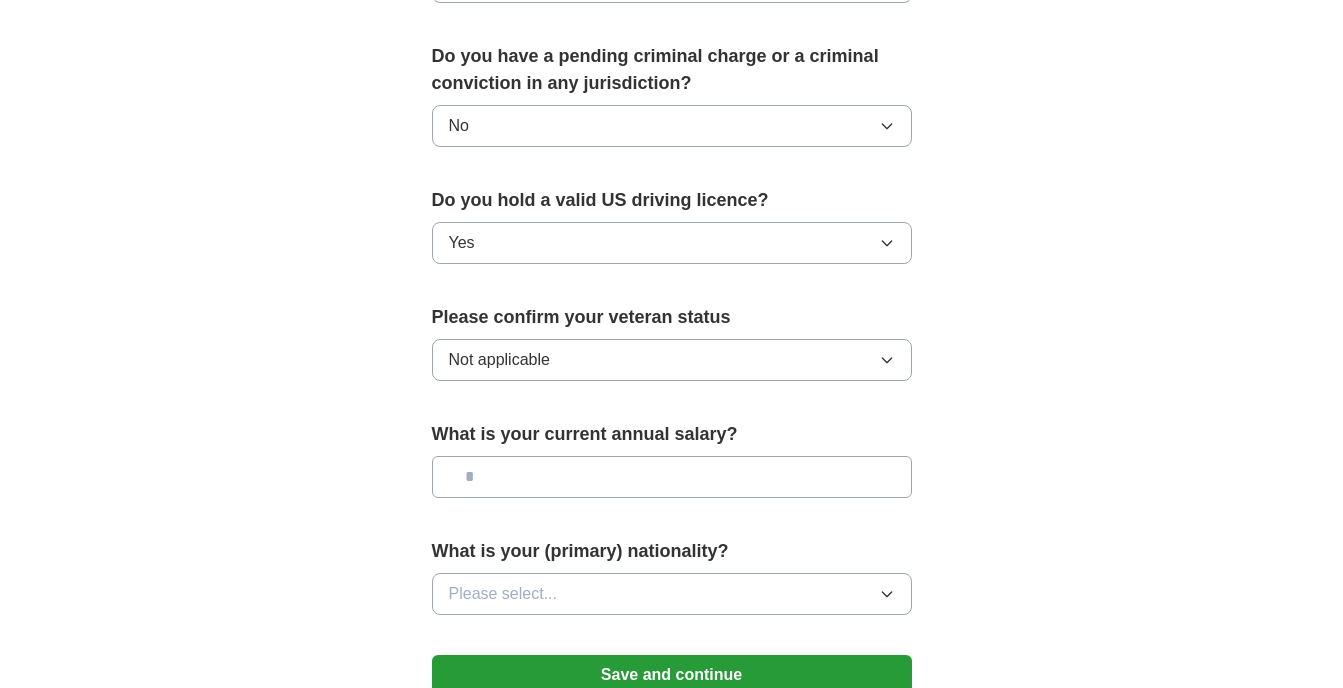 click at bounding box center (672, 477) 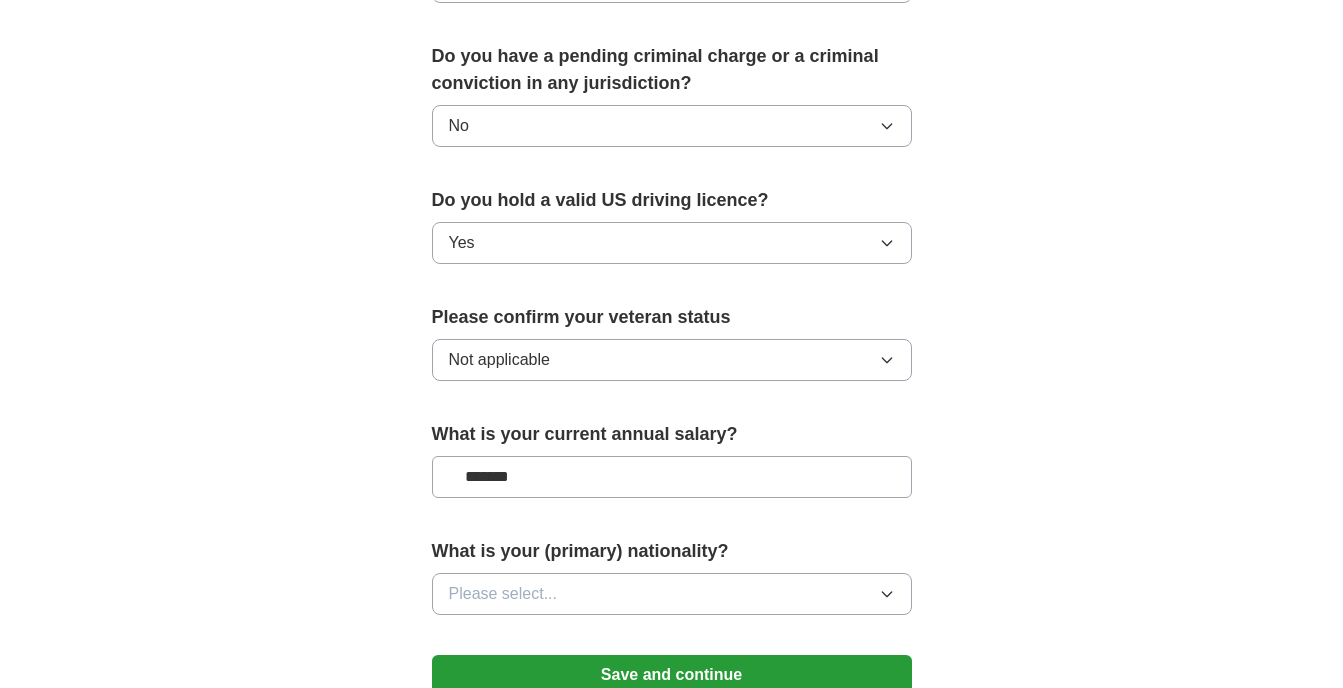 type on "*******" 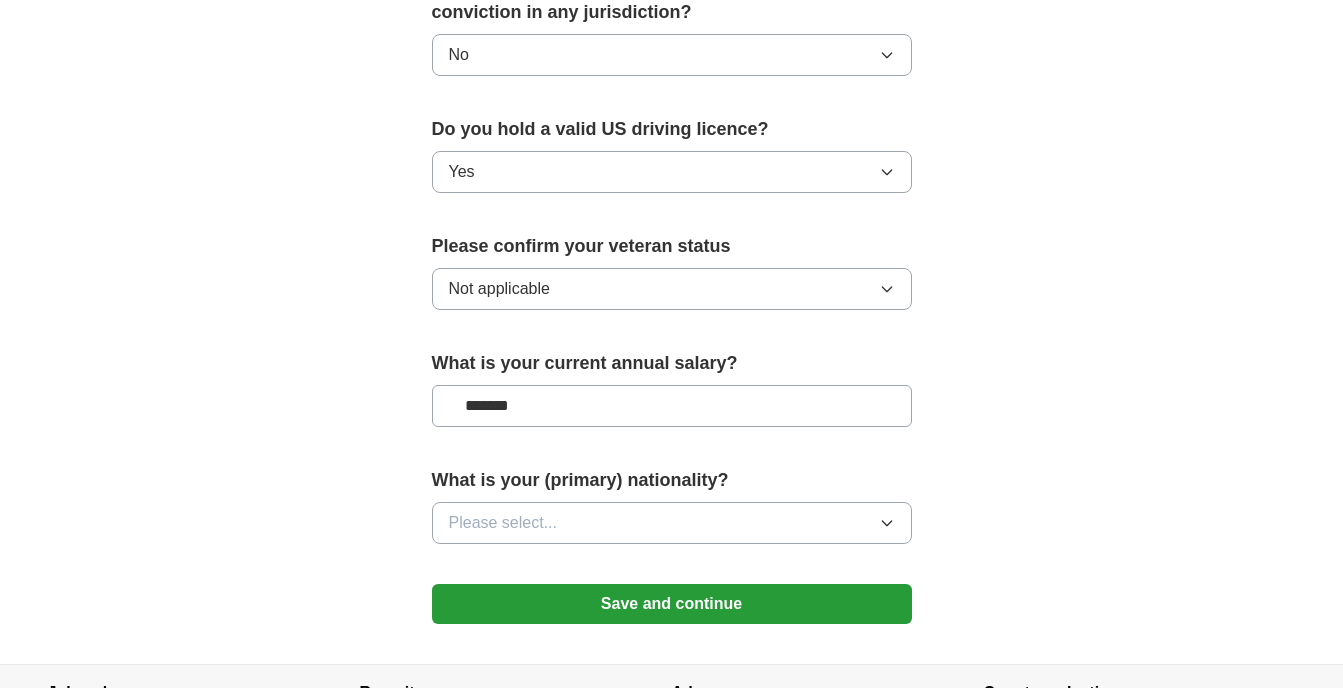 scroll, scrollTop: 1200, scrollLeft: 0, axis: vertical 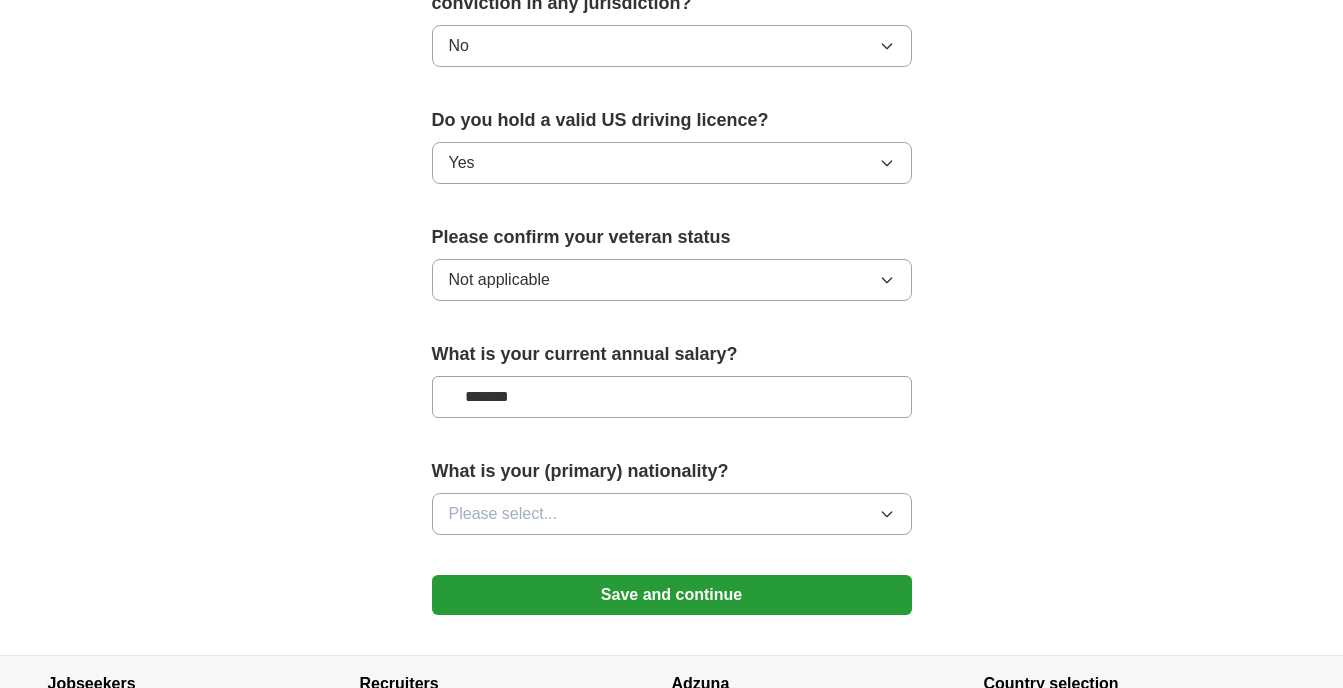 click 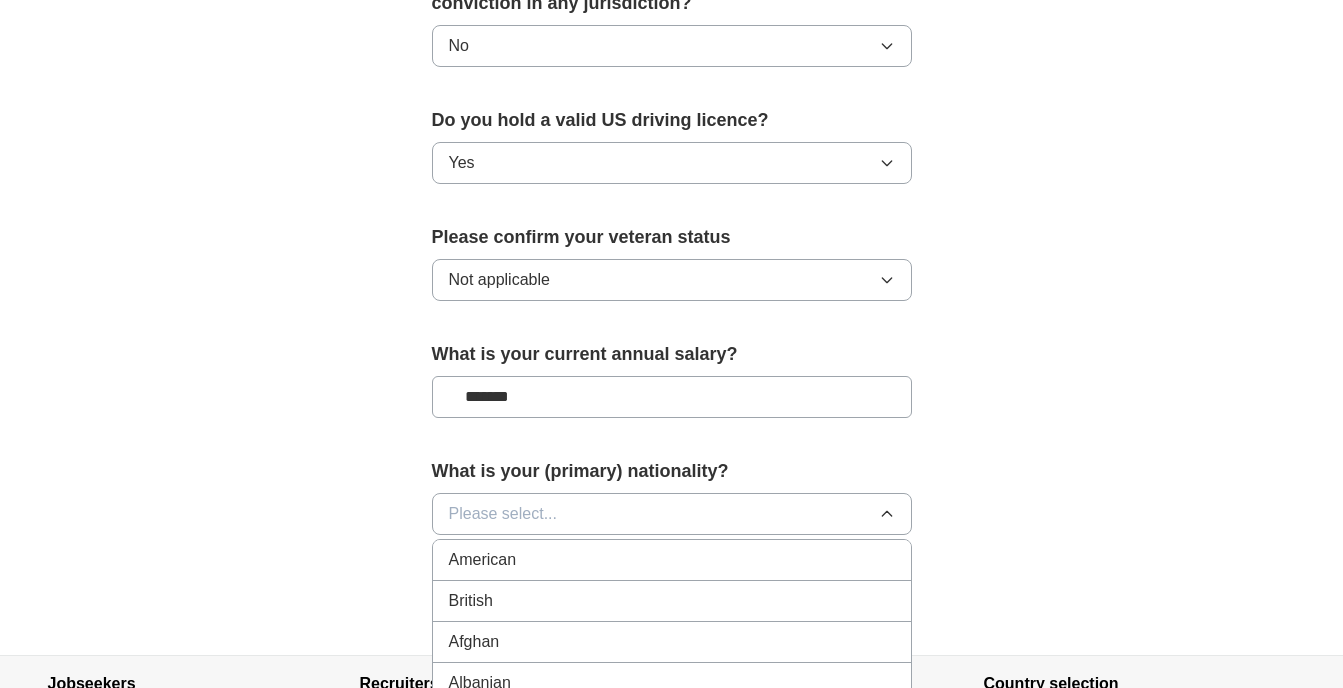 click on "American" at bounding box center (672, 560) 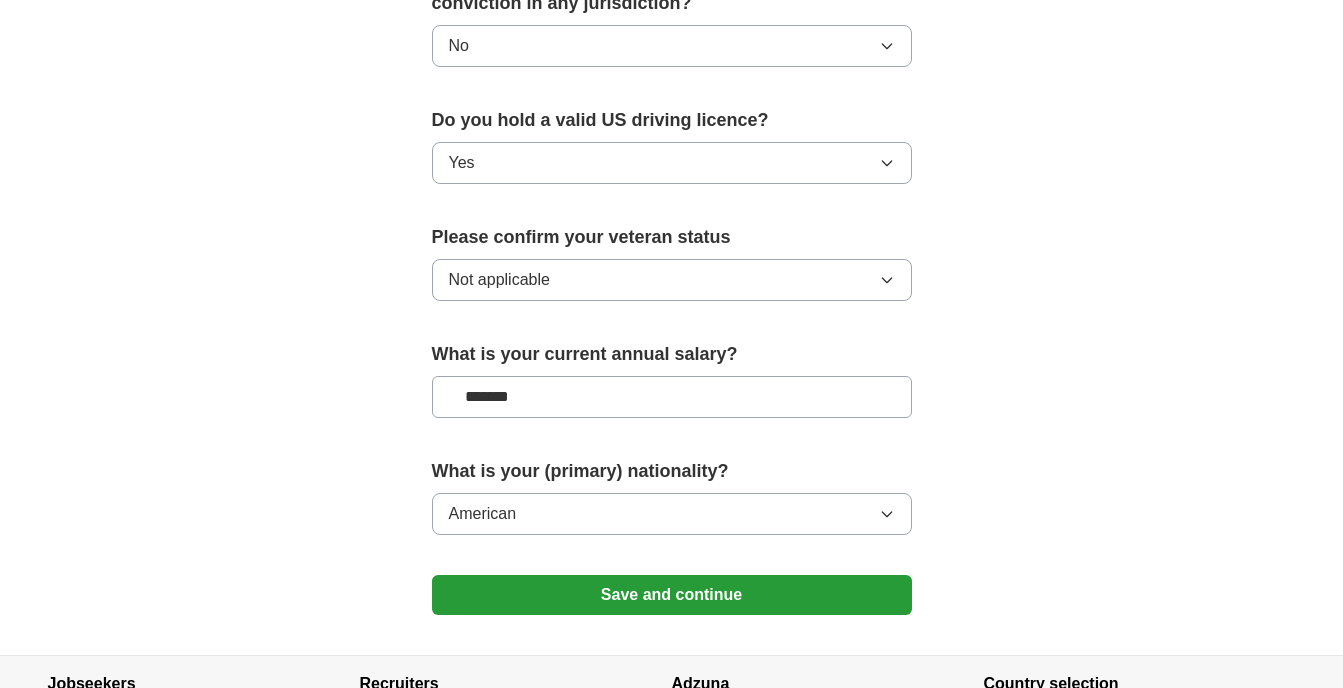 click on "Save and continue" at bounding box center [672, 595] 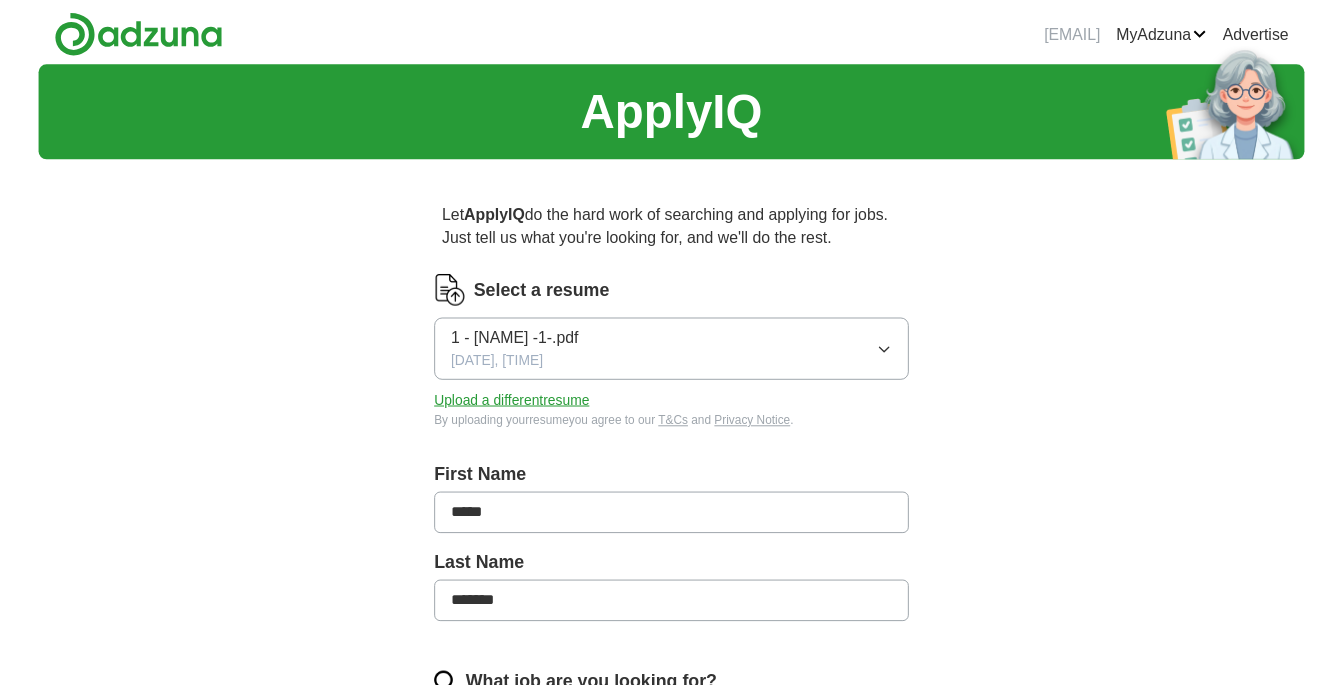 scroll, scrollTop: 0, scrollLeft: 0, axis: both 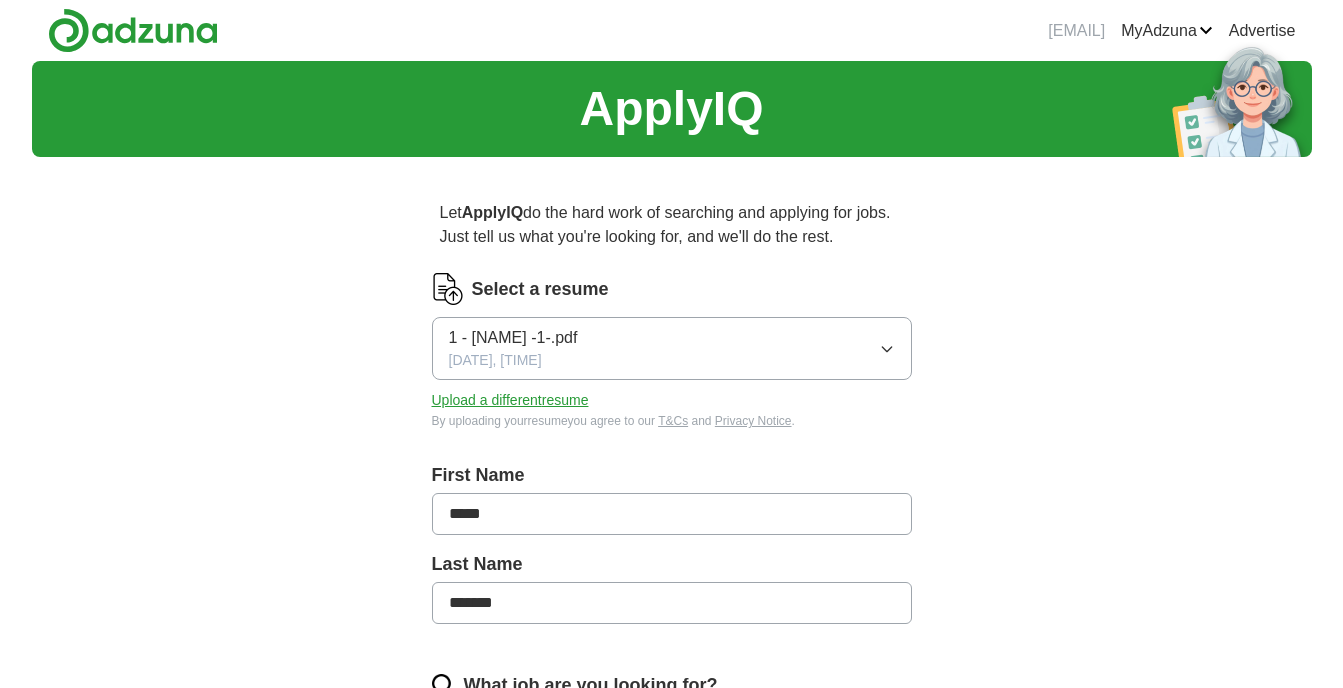 click on "ApplyIQ Let  ApplyIQ  do the hard work of searching and applying for jobs. Just tell us what you're looking for, and we'll do the rest. Select a resume 1 - Romel Resume -1-.pdf 08/07/2025, 17:18 Upload a different  resume By uploading your  resume  you agree to our   T&Cs   and   Privacy Notice . First Name ***** Last Name ******* What job are you looking for? Enter job titles and/or pick from our suggestions (6-10 recommended) Where do you want to work? Tyler, TX × 25 mile radius Advanced Update ApplyIQ settings Go to dashboard" at bounding box center (672, 702) 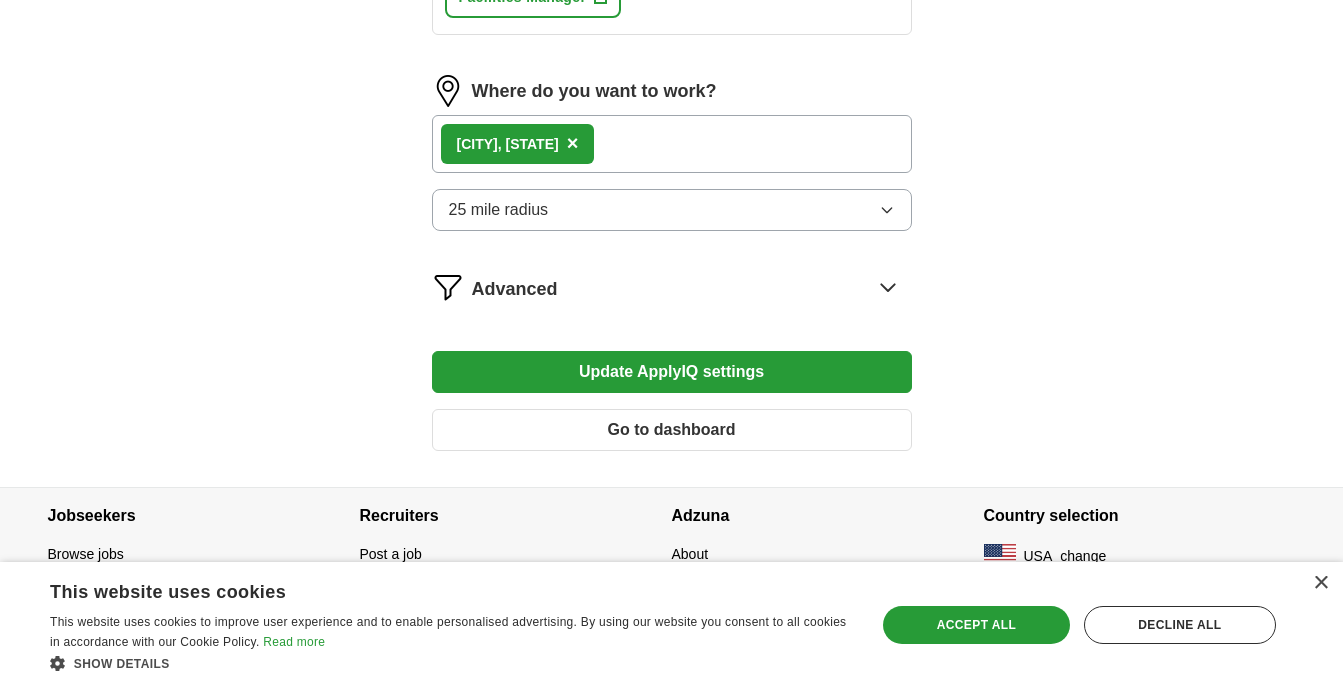 scroll, scrollTop: 1121, scrollLeft: 0, axis: vertical 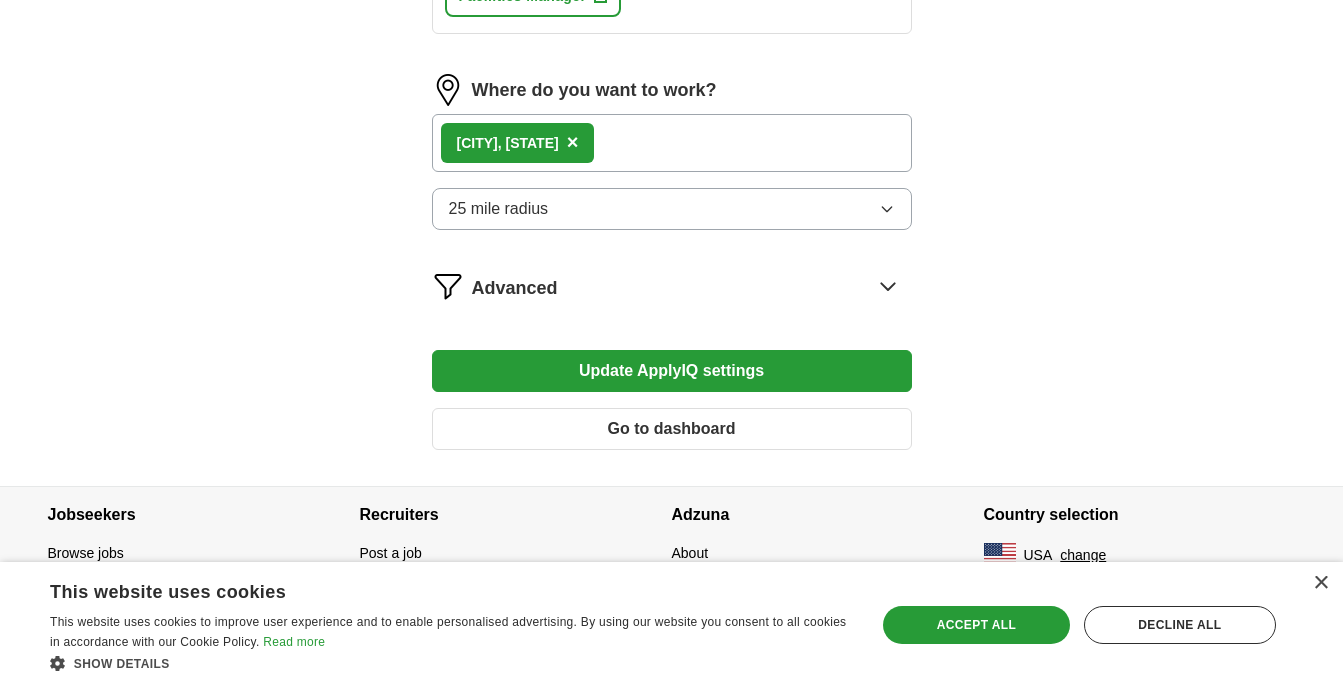 click 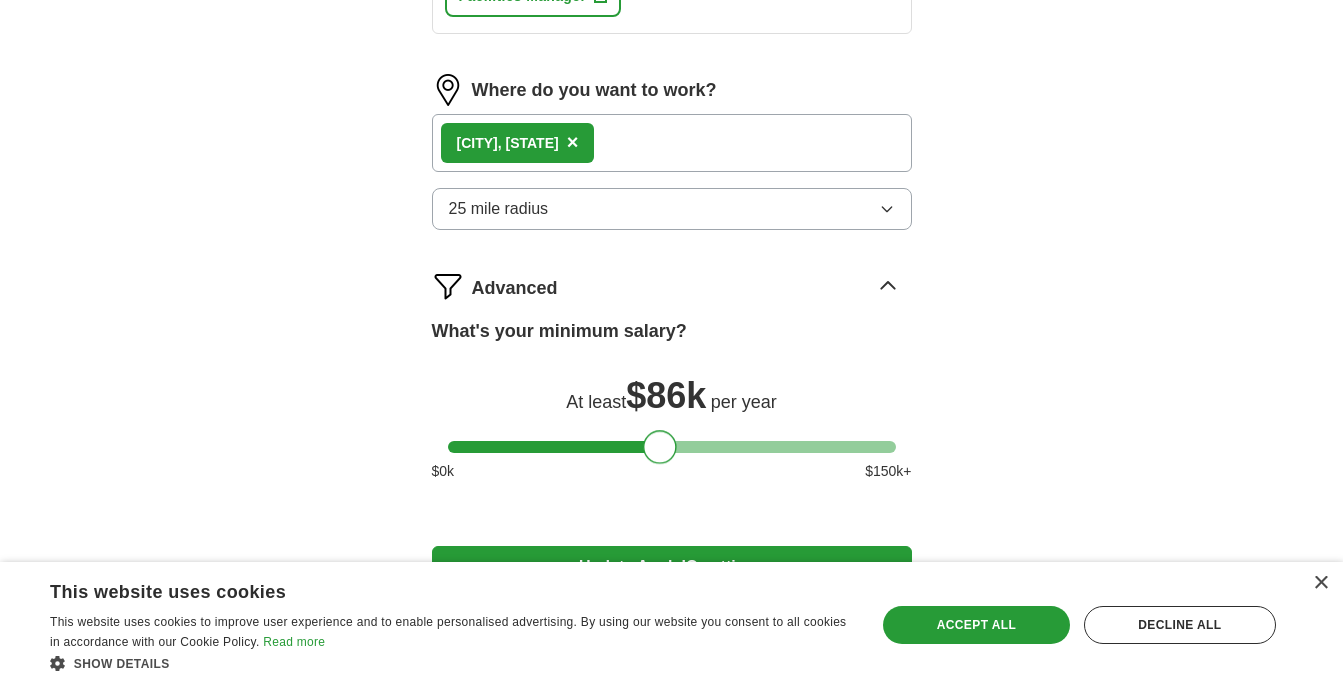 click at bounding box center [672, 447] 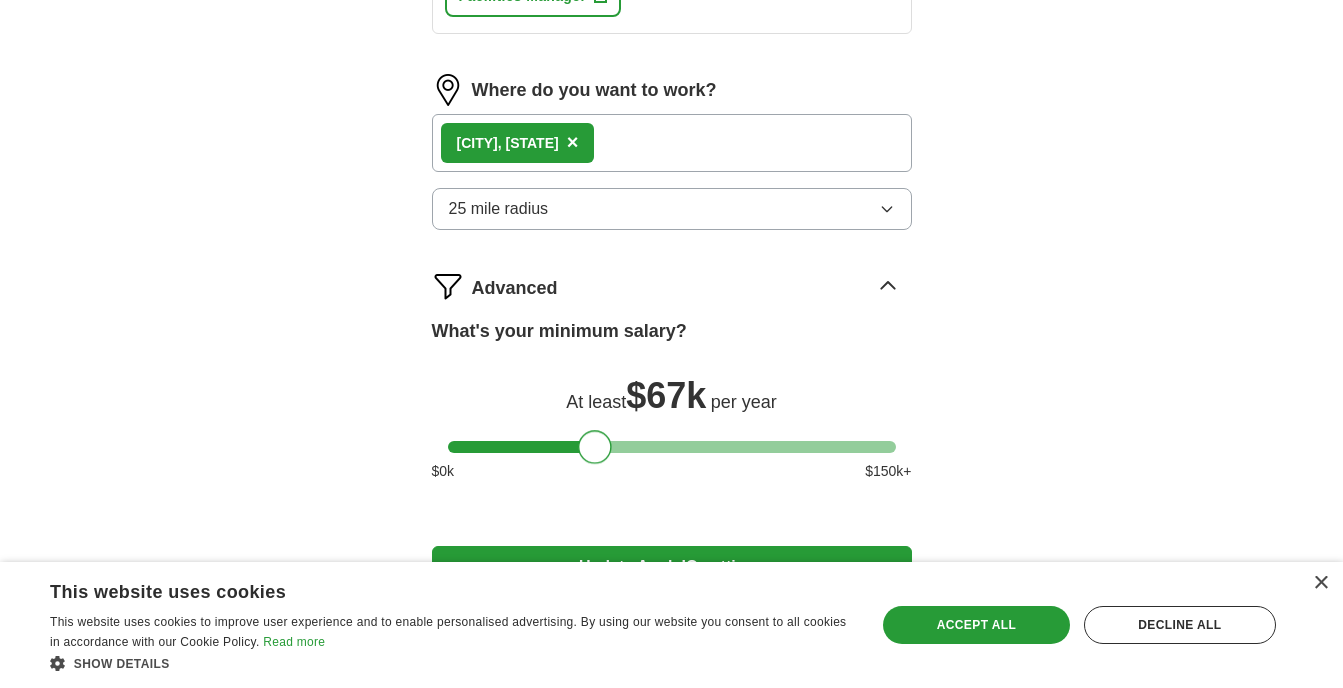 click at bounding box center (672, 447) 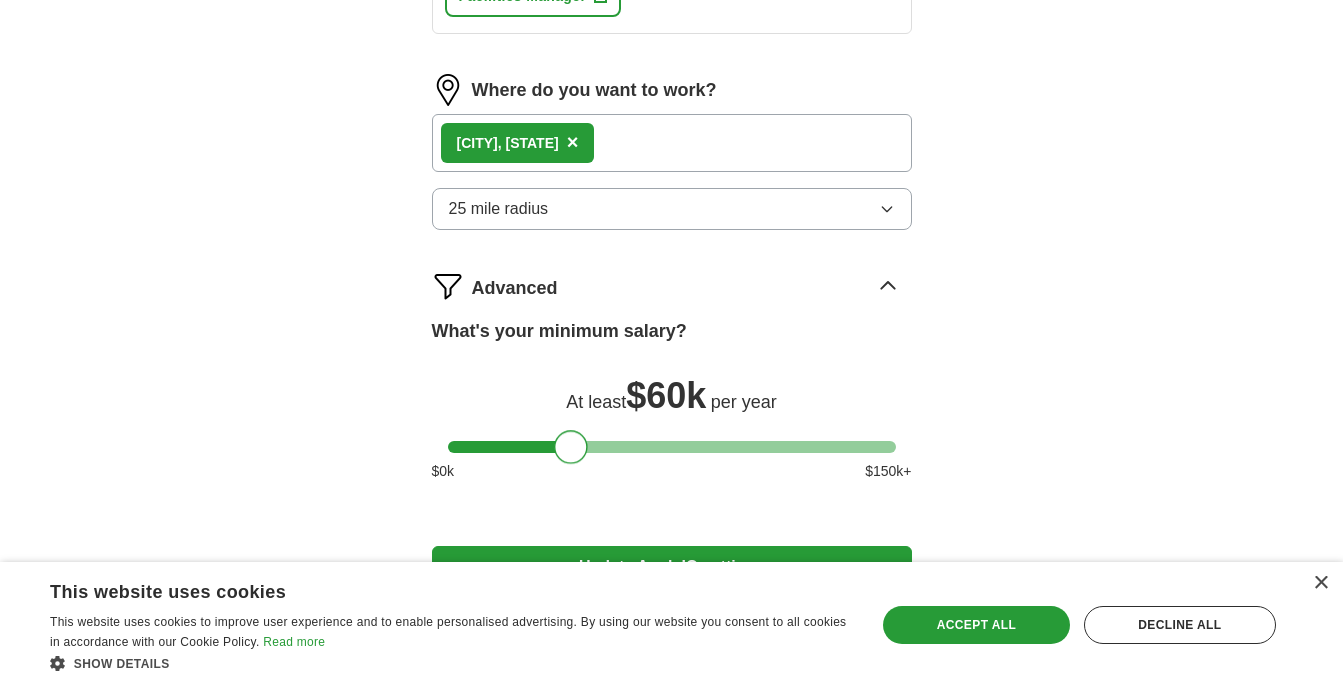 click at bounding box center [672, 447] 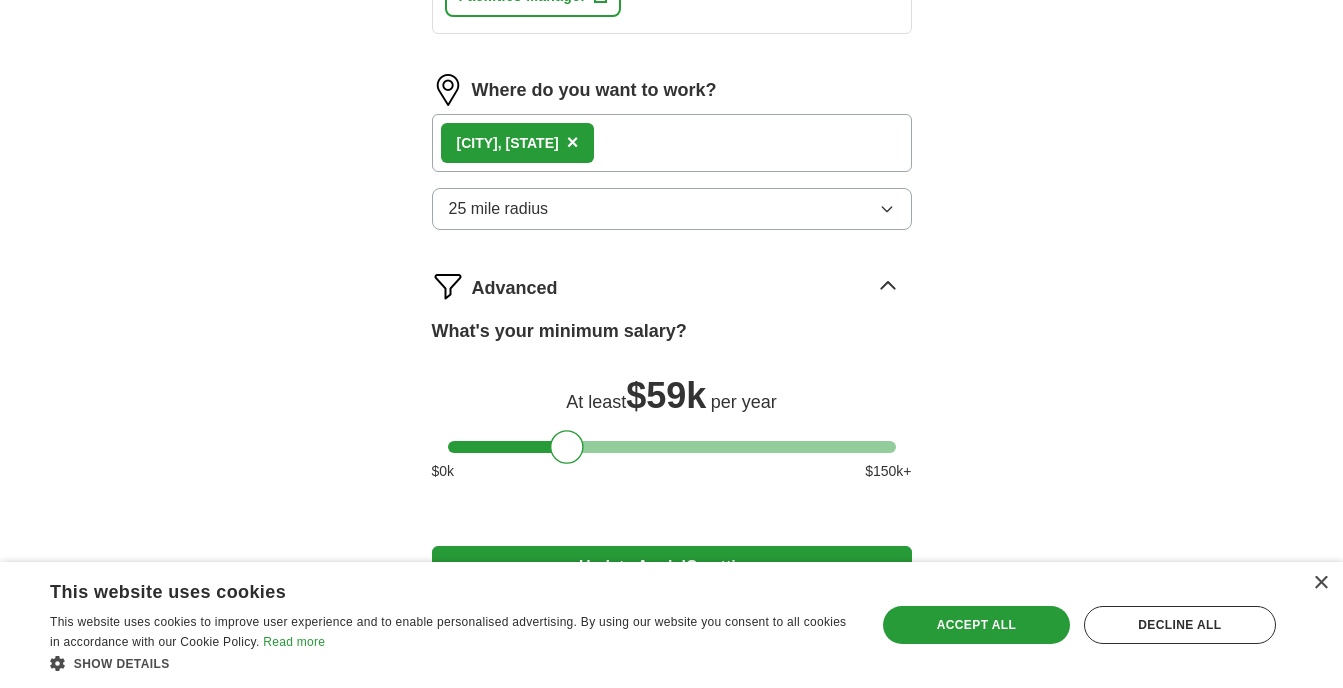 click on "$ 0 k $ 150 k+" at bounding box center (672, 471) 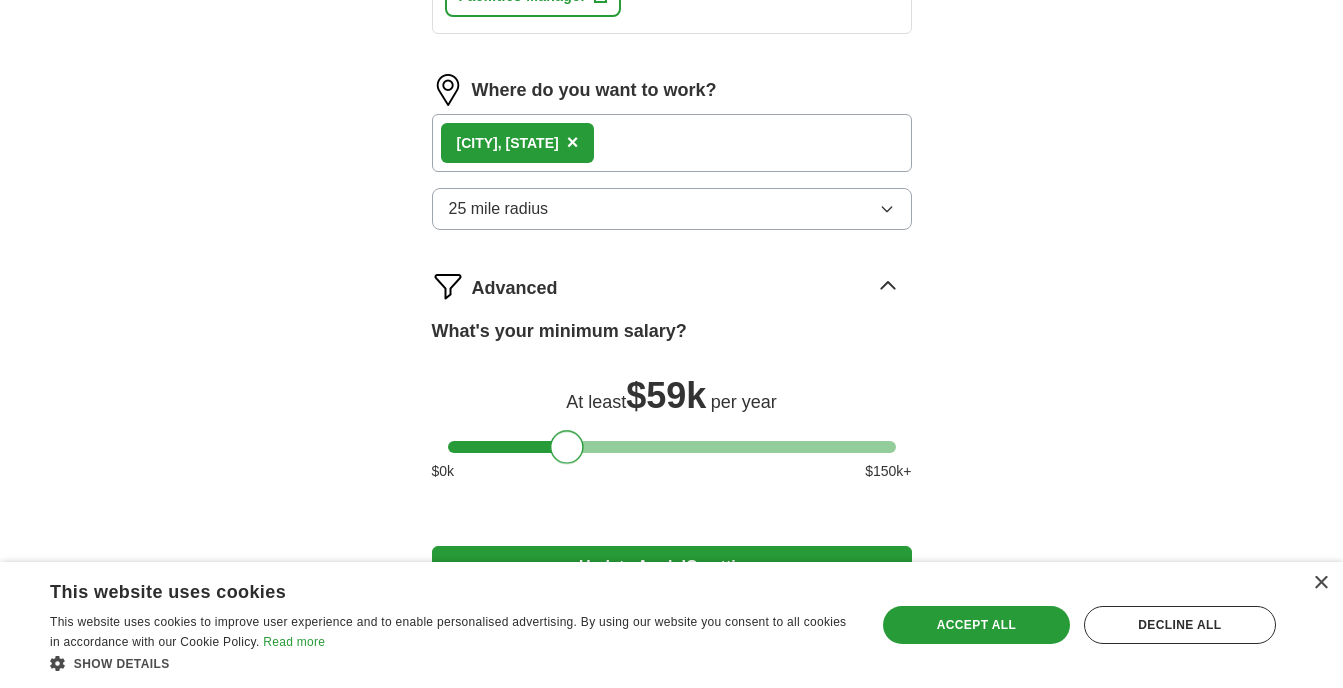 click at bounding box center [567, 447] 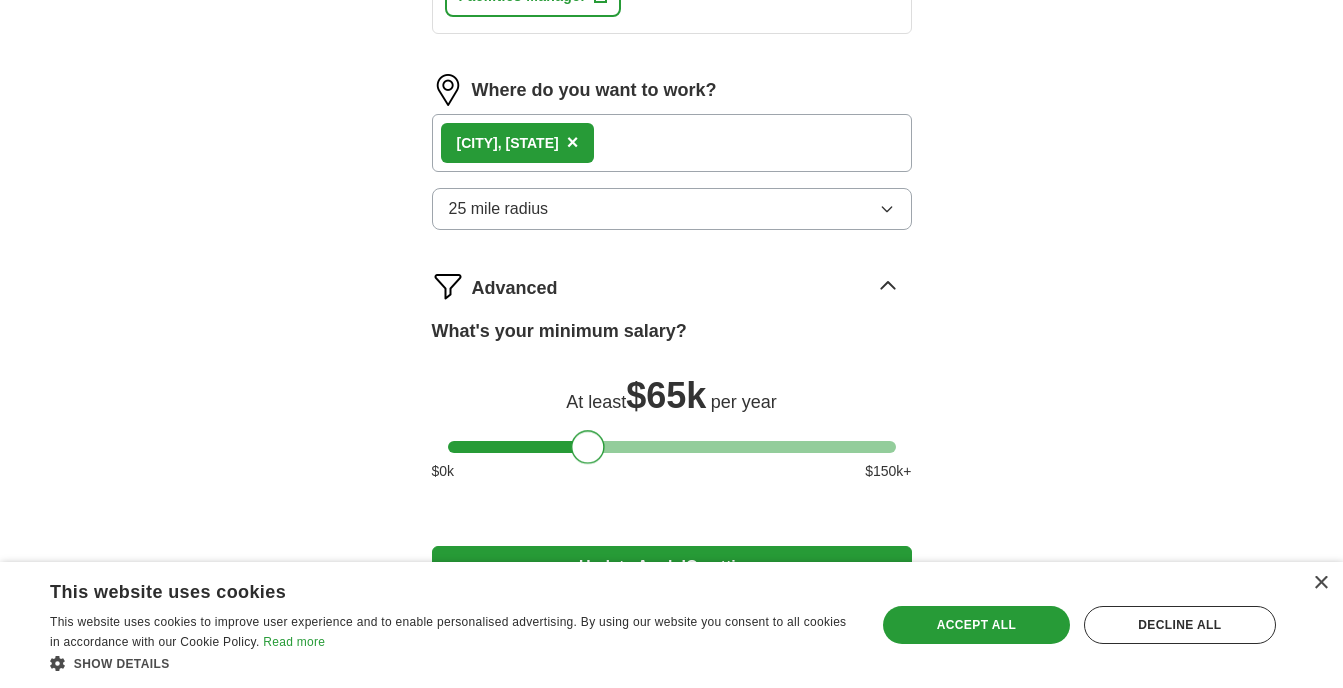 click on "Select a resume 1 - Romel Resume -1-.pdf 08/07/2025, 17:18 Upload a different  resume By uploading your  resume  you agree to our   T&Cs   and   Privacy Notice . First Name ***** Last Name ******* What job are you looking for? Enter job titles and/or pick from our suggestions (6-10 recommended) Maintenance Supervisor ✓ × Remodeling Contractor ✓ × Bilingual Construction Manager ✓ × Maintenance Manager ✓ × Construction Estimator + Site Manager + Construction Project Manager + Building Inspector + General Contractor + Construction Supervisor + HVAC Supervisor + Facilities Manager + Where do you want to work? Tyler, TX × 25 mile radius Advanced What's your minimum salary? At least  $ 65k   per year $ 0 k $ 150 k+ Update ApplyIQ settings Go to dashboard" at bounding box center (672, -93) 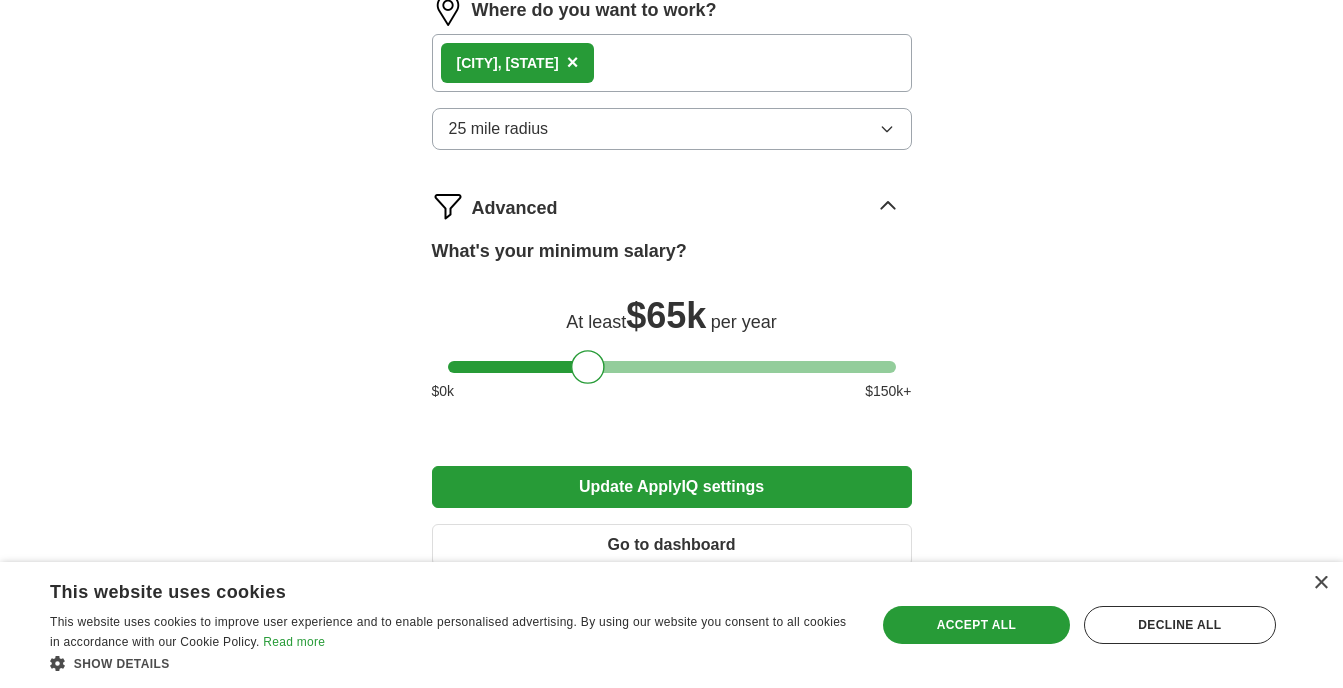 scroll, scrollTop: 1241, scrollLeft: 0, axis: vertical 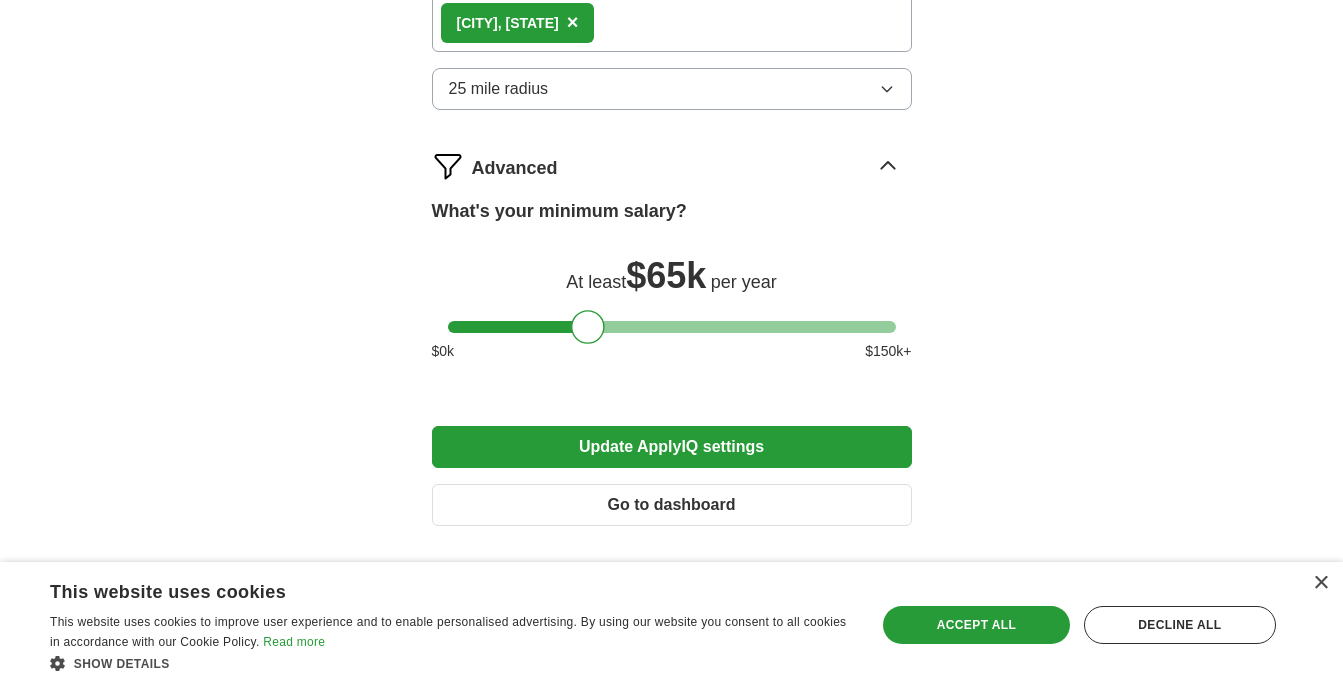 click on "Update ApplyIQ settings" at bounding box center [672, 447] 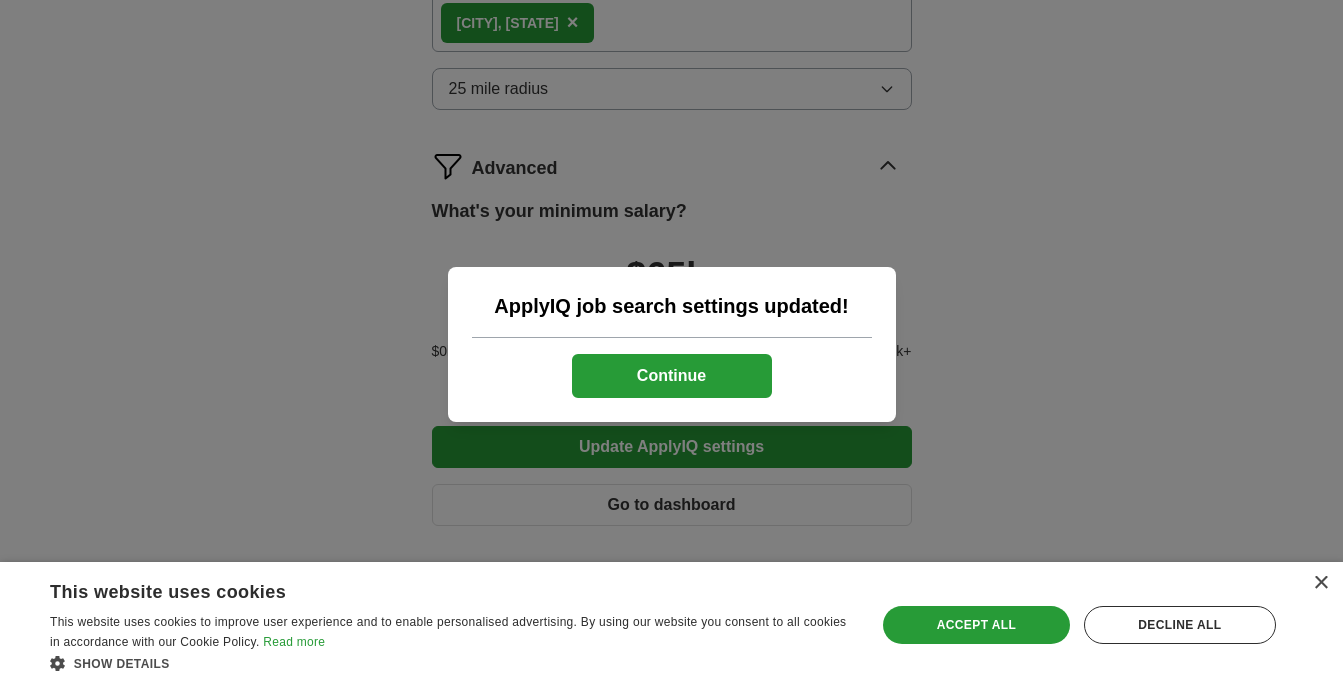 click on "Continue" at bounding box center (672, 376) 